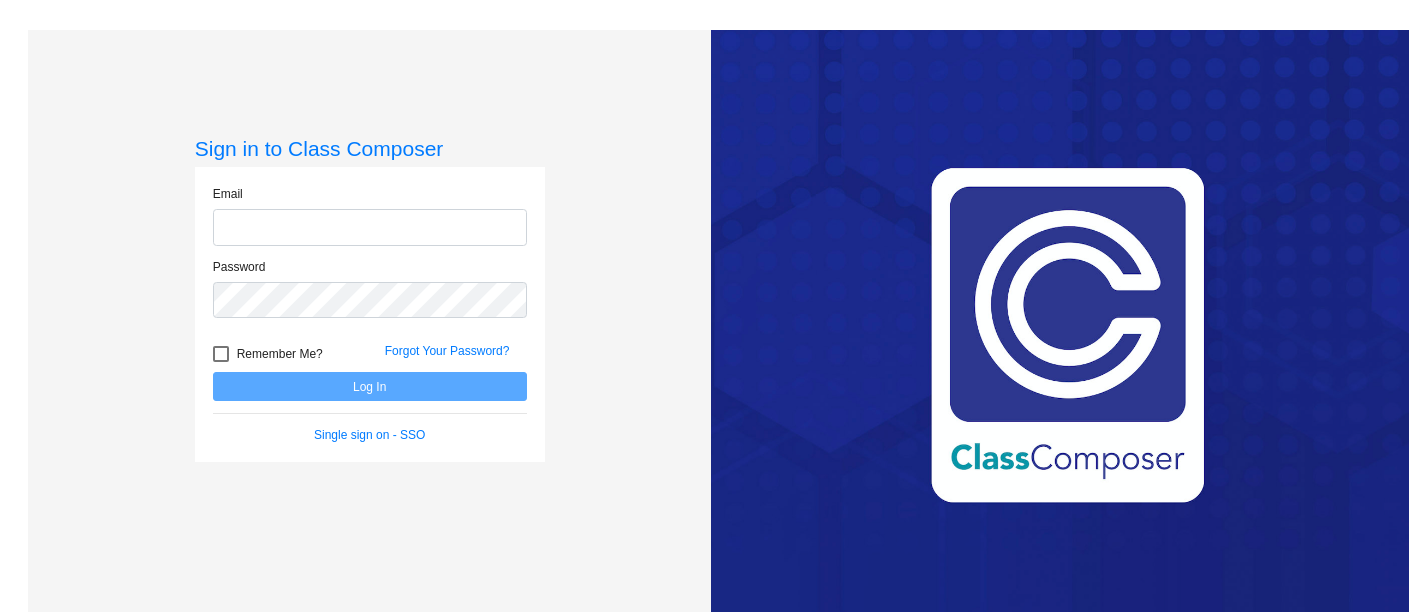 scroll, scrollTop: 0, scrollLeft: 0, axis: both 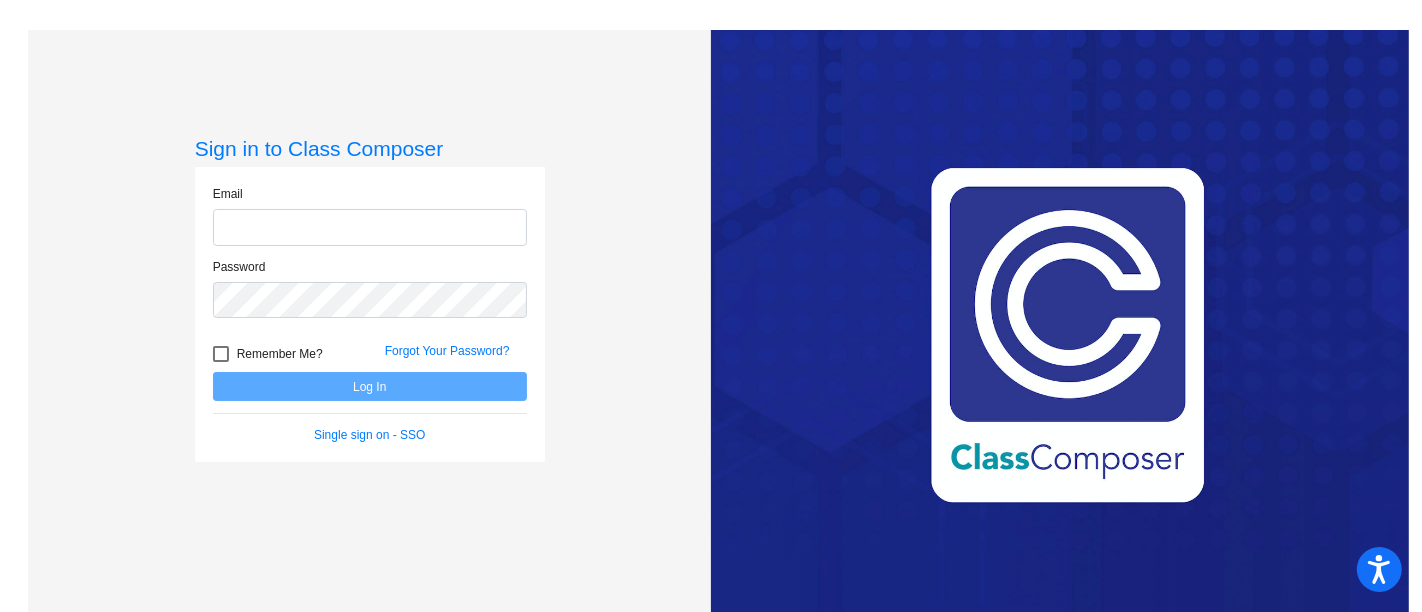 type on "[PERSON_NAME][EMAIL_ADDRESS][DOMAIN_NAME]" 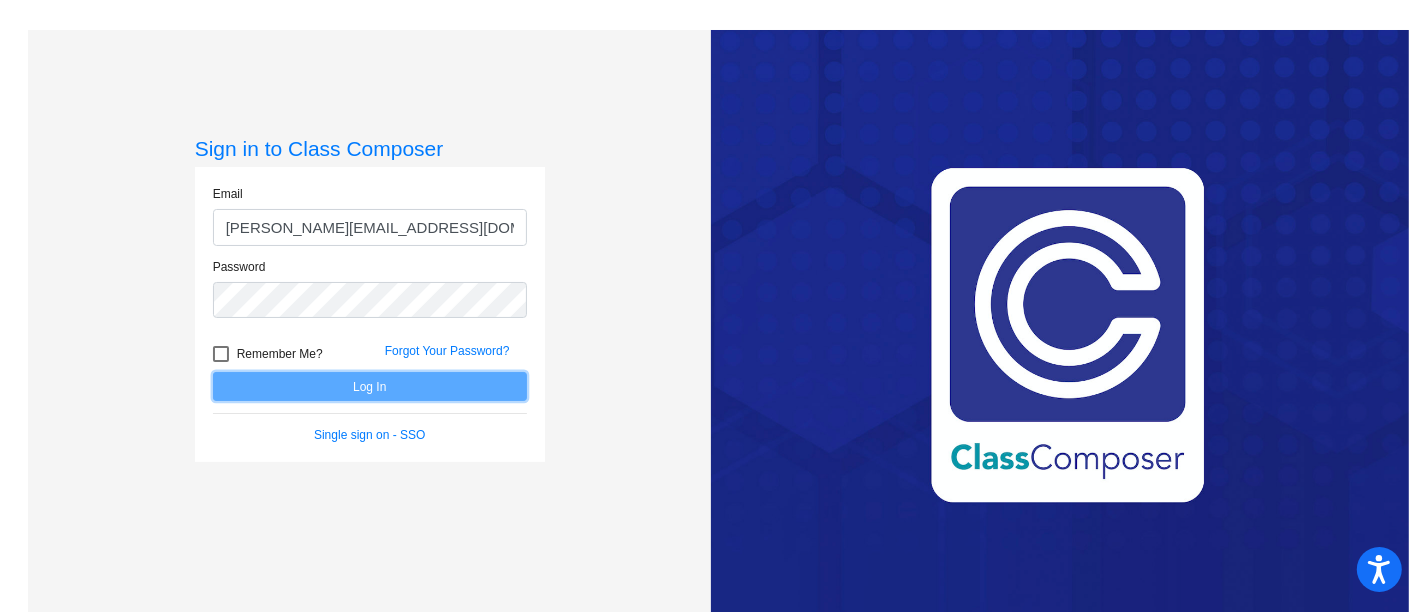 click on "Log In" 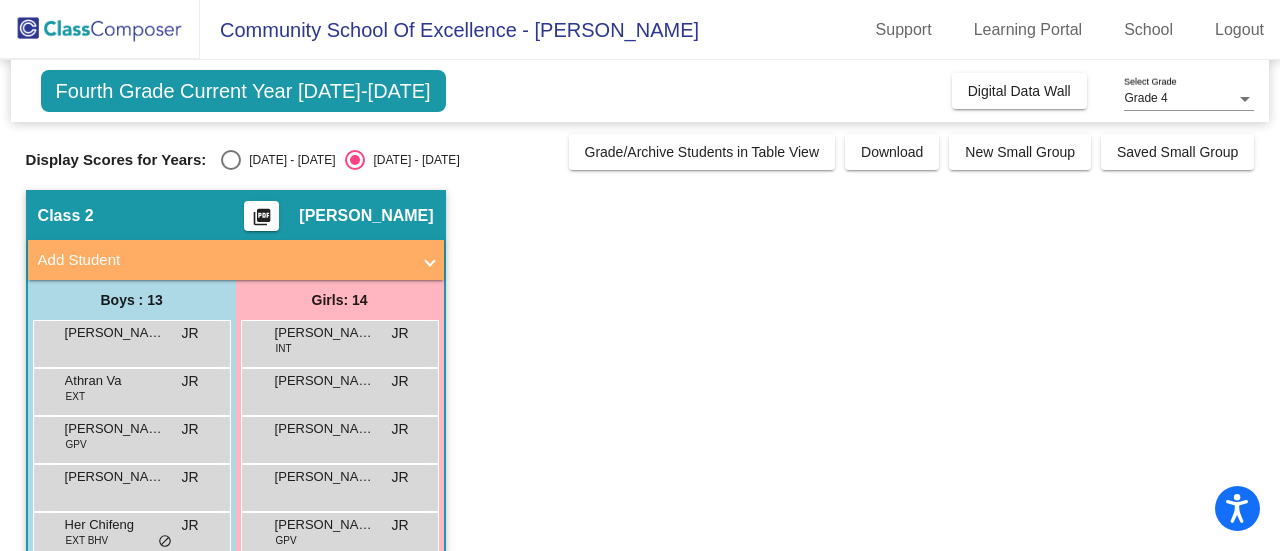 drag, startPoint x: 684, startPoint y: 52, endPoint x: 722, endPoint y: 63, distance: 39.56008 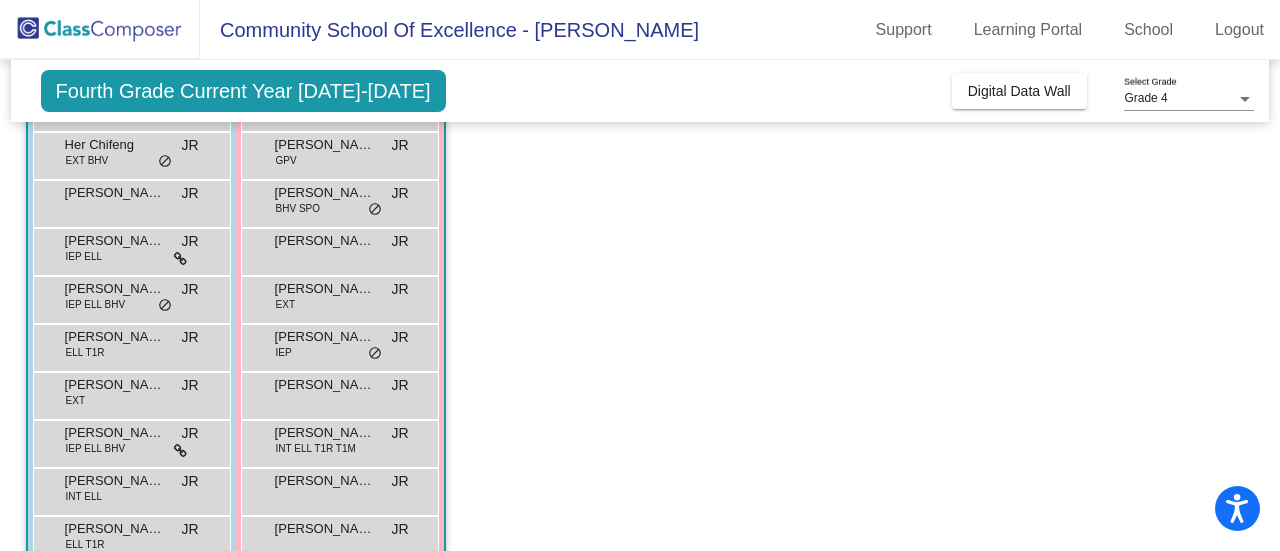 scroll, scrollTop: 472, scrollLeft: 0, axis: vertical 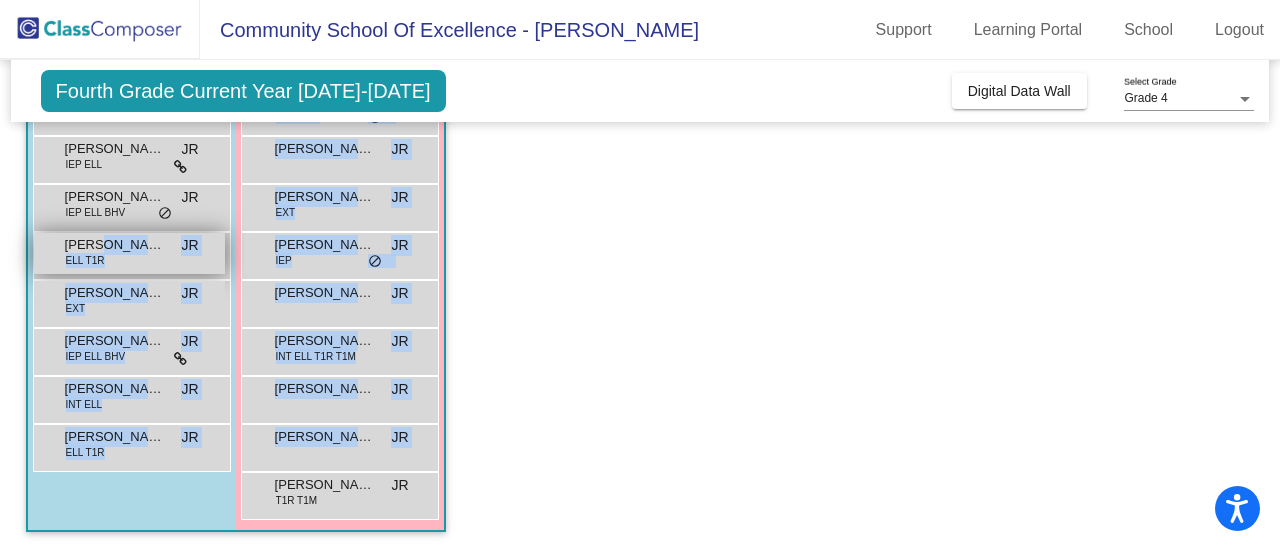 drag, startPoint x: 472, startPoint y: 495, endPoint x: 97, endPoint y: 248, distance: 449.03674 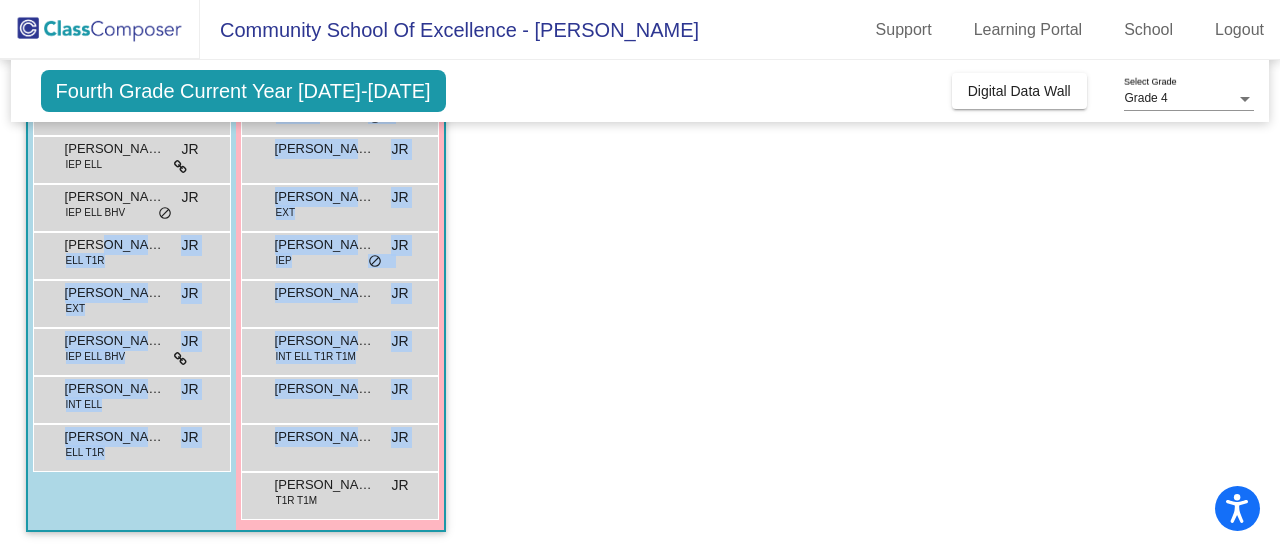 click on "Class 2    picture_as_pdf [PERSON_NAME]  Add Student  First Name Last Name Student Id  (Recommended)   Boy   Girl   [DEMOGRAPHIC_DATA] Add Close  Boys : 13  [PERSON_NAME] lock do_not_disturb_alt Athran Va EXT JR lock do_not_disturb_alt [PERSON_NAME] GPV JR lock do_not_disturb_alt [PERSON_NAME] [PERSON_NAME] lock do_not_disturb_alt Her Chifeng EXT BHV JR lock do_not_disturb_alt [PERSON_NAME] lock do_not_disturb_alt [PERSON_NAME] IEP ELL JR lock do_not_disturb_alt Lucky [PERSON_NAME] IEP ELL BHV JR lock do_not_disturb_alt [PERSON_NAME] ELL T1R JR lock do_not_disturb_alt [PERSON_NAME] EXT JR lock do_not_disturb_alt [PERSON_NAME] IEP ELL BHV JR lock do_not_disturb_alt [PERSON_NAME] INT ELL JR lock do_not_disturb_alt [PERSON_NAME] ELL T1R JR lock do_not_disturb_alt Girls: 14 [PERSON_NAME] INT JR lock do_not_disturb_alt [PERSON_NAME] lock do_not_disturb_alt [PERSON_NAME] lock do_not_disturb_alt [PERSON_NAME] lock do_not_disturb_alt [PERSON_NAME] GPV JR lock do_not_disturb_alt [PERSON_NAME] BHV SPO JR lock do_not_disturb_alt [PERSON_NAME] lock do_not_disturb_alt" 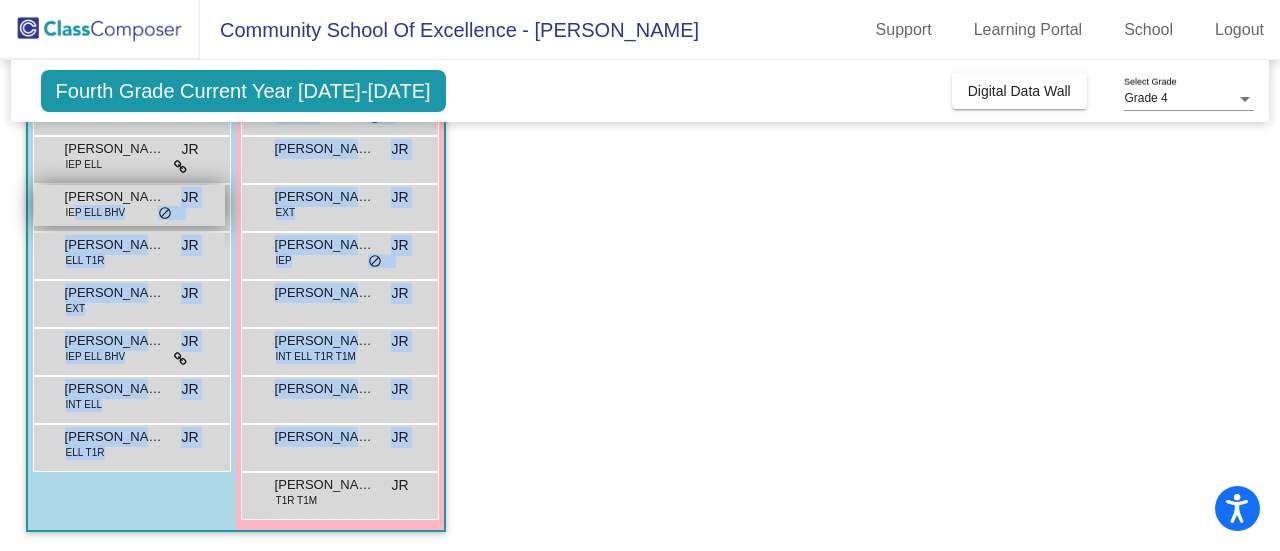 drag, startPoint x: 349, startPoint y: 498, endPoint x: 76, endPoint y: 216, distance: 392.49585 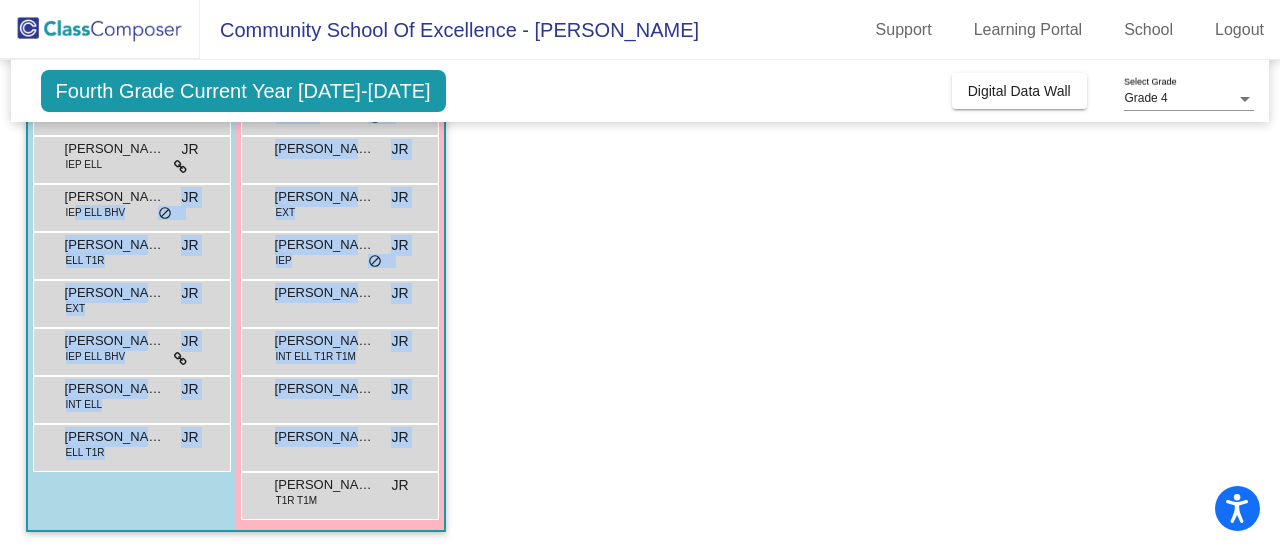 click on "Class 2    picture_as_pdf [PERSON_NAME]  Add Student  First Name Last Name Student Id  (Recommended)   Boy   Girl   [DEMOGRAPHIC_DATA] Add Close  Boys : 13  [PERSON_NAME] lock do_not_disturb_alt Athran Va EXT JR lock do_not_disturb_alt [PERSON_NAME] GPV JR lock do_not_disturb_alt [PERSON_NAME] [PERSON_NAME] lock do_not_disturb_alt Her Chifeng EXT BHV JR lock do_not_disturb_alt [PERSON_NAME] lock do_not_disturb_alt [PERSON_NAME] IEP ELL JR lock do_not_disturb_alt Lucky [PERSON_NAME] IEP ELL BHV JR lock do_not_disturb_alt [PERSON_NAME] ELL T1R JR lock do_not_disturb_alt [PERSON_NAME] EXT JR lock do_not_disturb_alt [PERSON_NAME] IEP ELL BHV JR lock do_not_disturb_alt [PERSON_NAME] INT ELL JR lock do_not_disturb_alt [PERSON_NAME] ELL T1R JR lock do_not_disturb_alt Girls: 14 [PERSON_NAME] INT JR lock do_not_disturb_alt [PERSON_NAME] lock do_not_disturb_alt [PERSON_NAME] lock do_not_disturb_alt [PERSON_NAME] lock do_not_disturb_alt [PERSON_NAME] GPV JR lock do_not_disturb_alt [PERSON_NAME] BHV SPO JR lock do_not_disturb_alt [PERSON_NAME] lock do_not_disturb_alt" 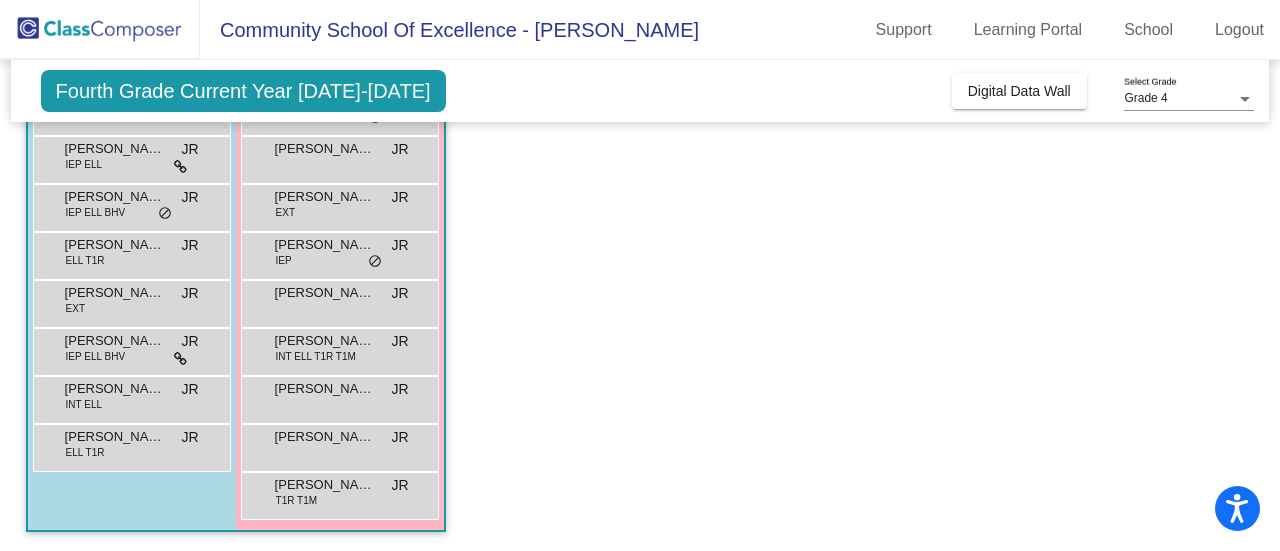 click on "Fourth Grade Current Year [DATE]-[DATE]" 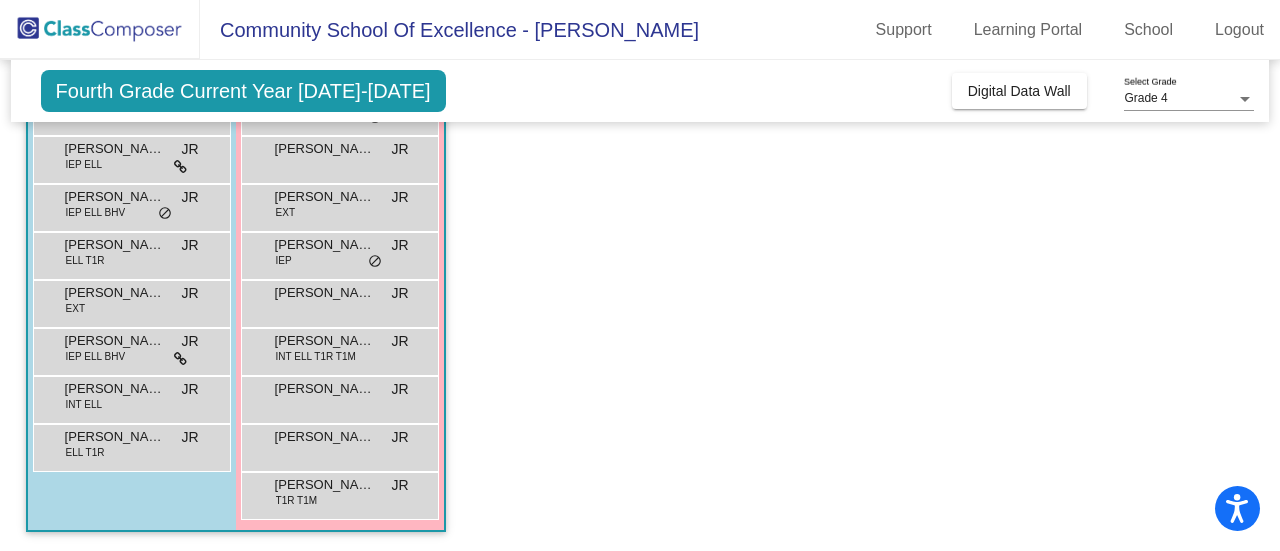 click on "Fourth Grade Current Year [DATE]-[DATE]" 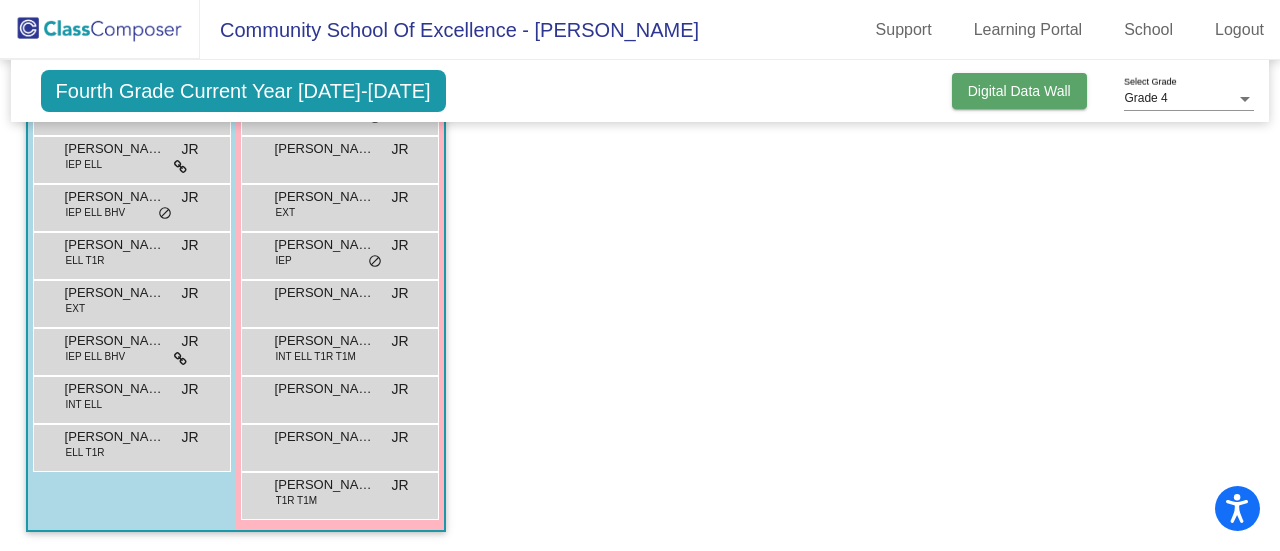 click on "Digital Data Wall" 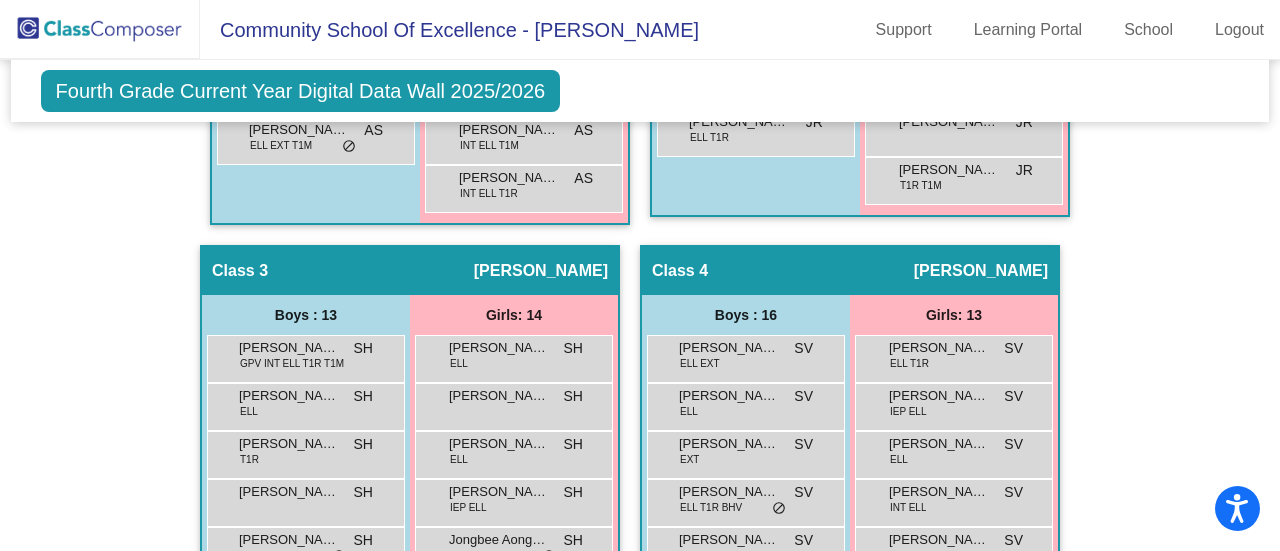 scroll, scrollTop: 300, scrollLeft: 0, axis: vertical 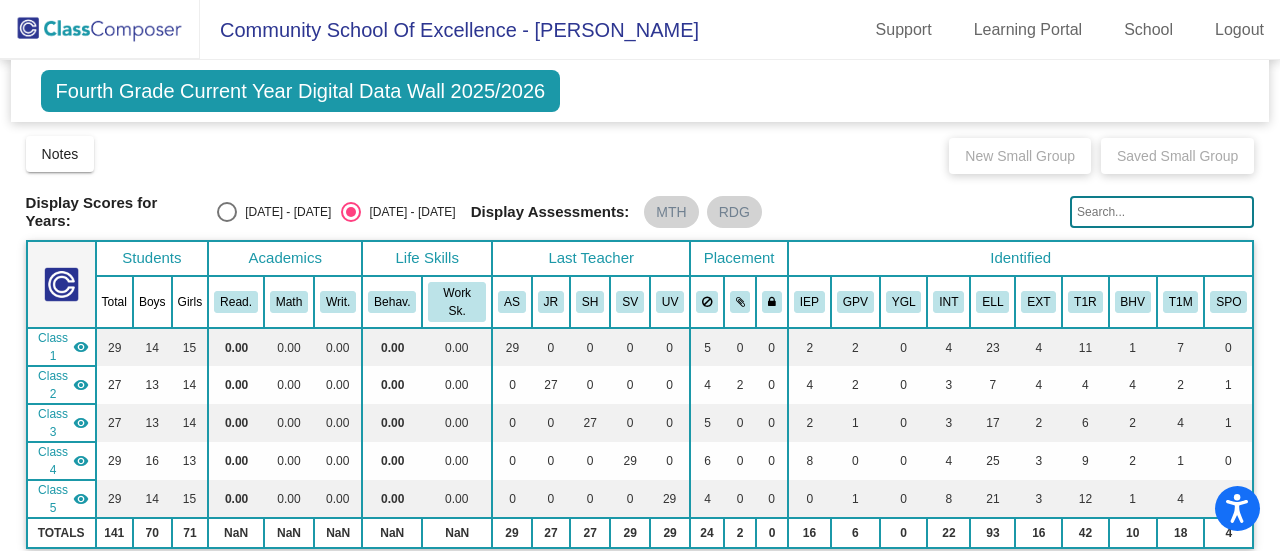 click on "Class 2" 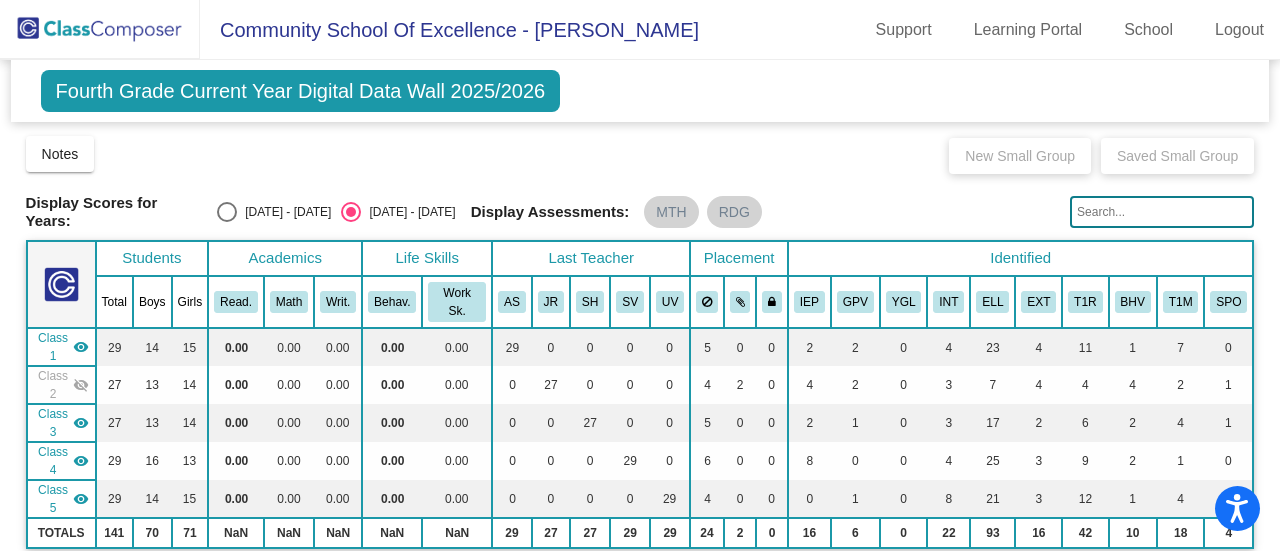 click on "visibility_off" 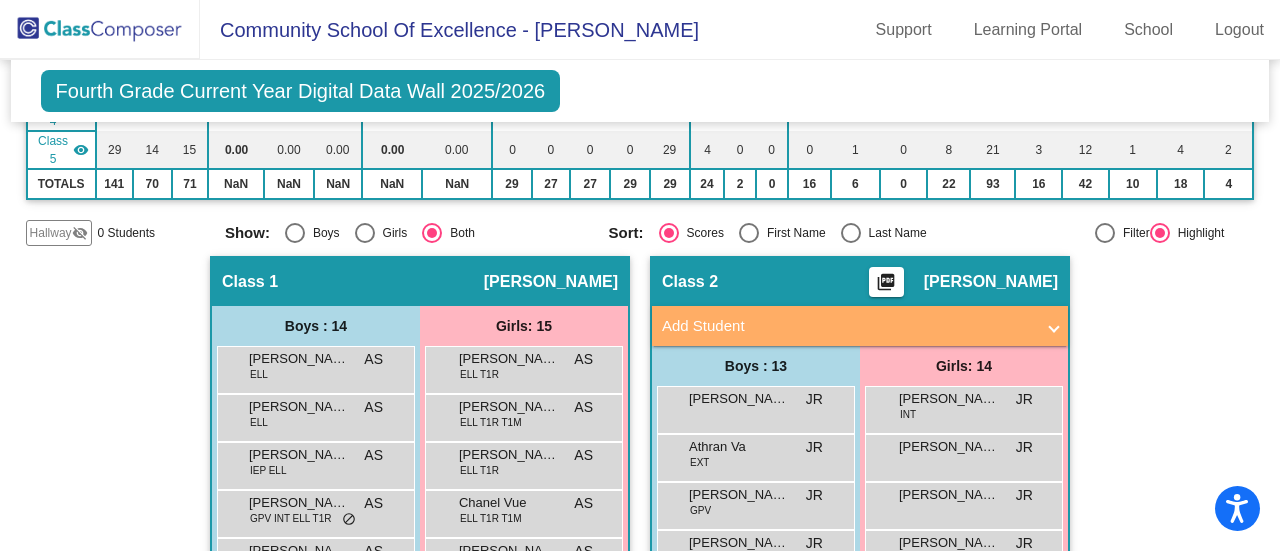 scroll, scrollTop: 322, scrollLeft: 0, axis: vertical 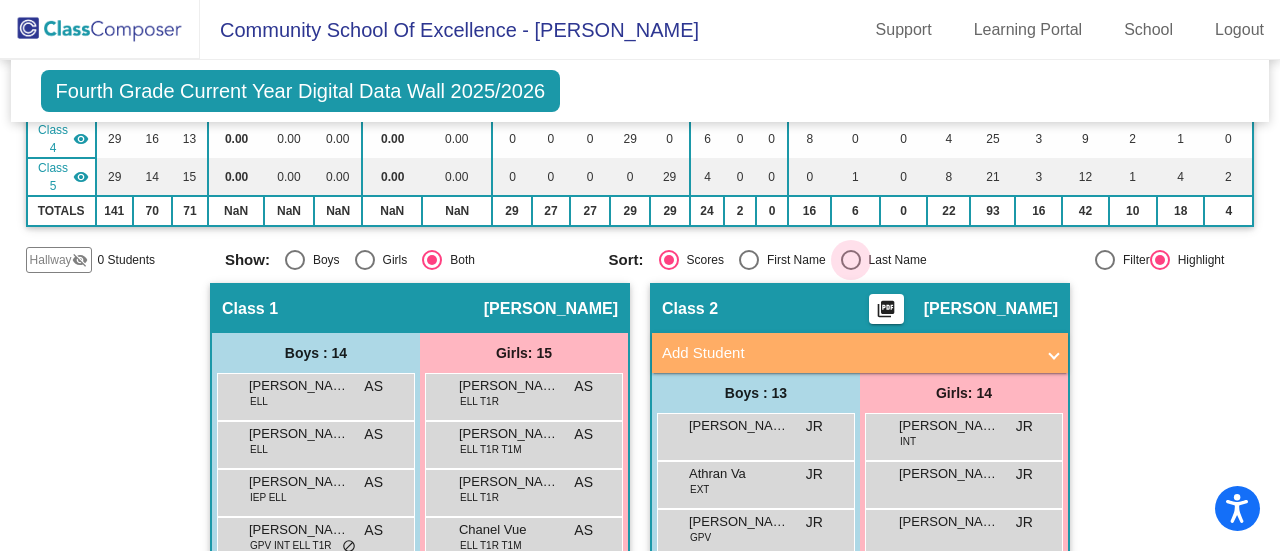 click at bounding box center [851, 260] 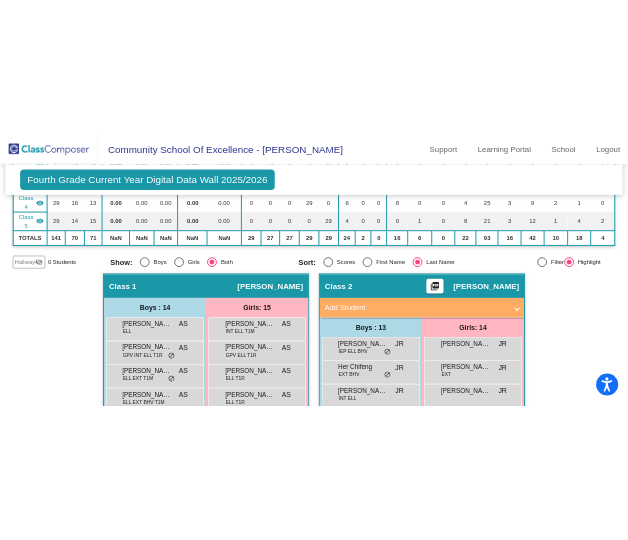 scroll, scrollTop: 490, scrollLeft: 0, axis: vertical 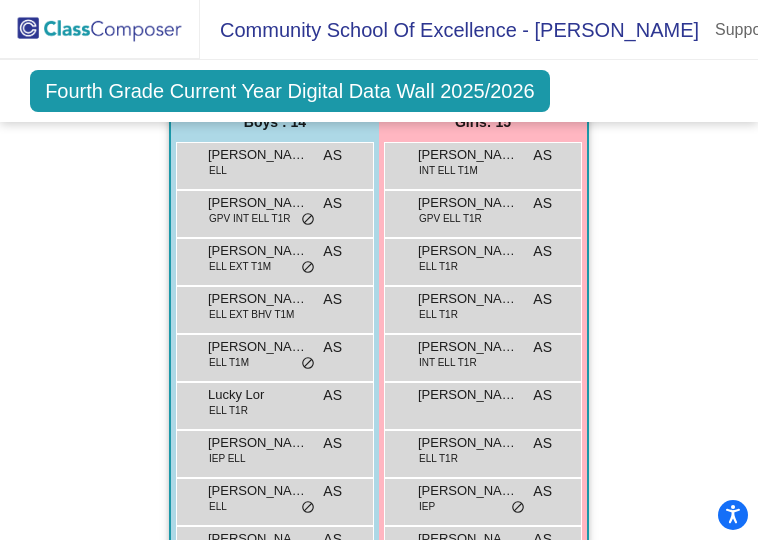 click on "Hallway   - Hallway Class  picture_as_pdf  Add Student  First Name Last Name Student Id  (Recommended)   Boy   Girl   [DEMOGRAPHIC_DATA] Add Close  Boys : 0    No Students   Girls: 0   No Students   Class 1    picture_as_pdf [PERSON_NAME]  Add Student  First Name Last Name Student Id  (Recommended)   Boy   Girl   [DEMOGRAPHIC_DATA] Add Close  Boys : 14  [PERSON_NAME] Her ELL AS lock do_not_disturb_alt Hang [PERSON_NAME] GPV INT ELL T1R AS lock do_not_disturb_alt [PERSON_NAME] ELL EXT T1M AS lock do_not_disturb_alt [PERSON_NAME] ELL EXT BHV T1M AS lock do_not_disturb_alt Vue [PERSON_NAME] T1M AS lock do_not_disturb_alt Lucky Lor ELL T1R AS lock do_not_disturb_alt [PERSON_NAME] IEP ELL AS lock do_not_disturb_alt [PERSON_NAME] ELL AS lock do_not_disturb_alt [PERSON_NAME] ELL EXT T1R T1M AS lock do_not_disturb_alt [PERSON_NAME] ELL AS lock do_not_disturb_alt Ozaius [PERSON_NAME] T1R AS lock do_not_disturb_alt [PERSON_NAME] AS lock do_not_disturb_alt [PERSON_NAME] ELL AS lock do_not_disturb_alt [PERSON_NAME] ELL EXT AS lock do_not_disturb_alt Girls: 15 [PERSON_NAME] AS lock AS" 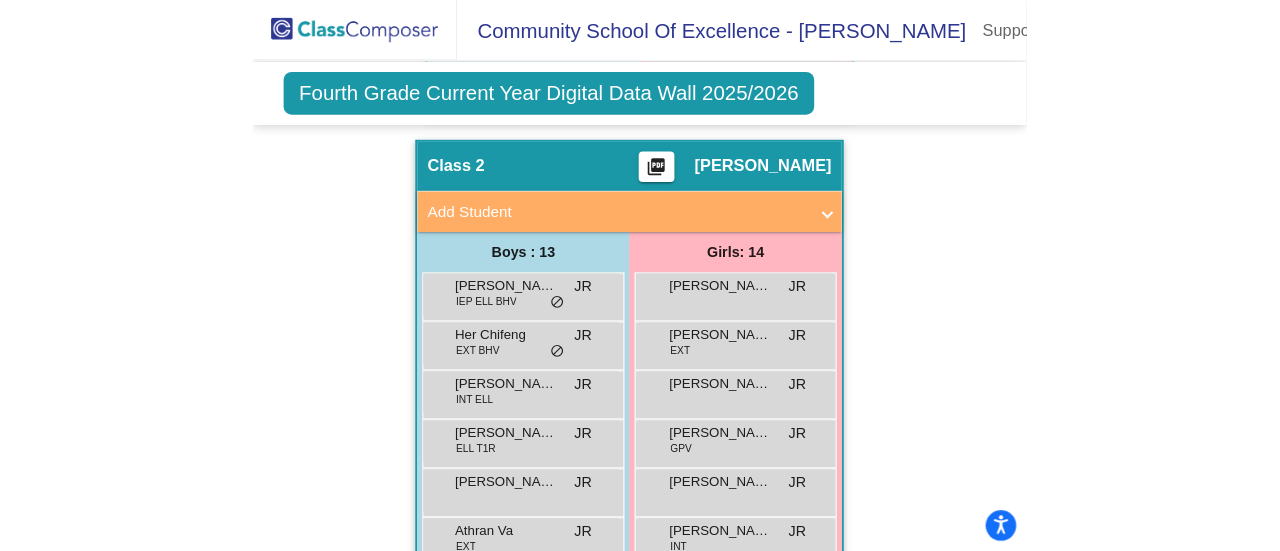 scroll, scrollTop: 1363, scrollLeft: 0, axis: vertical 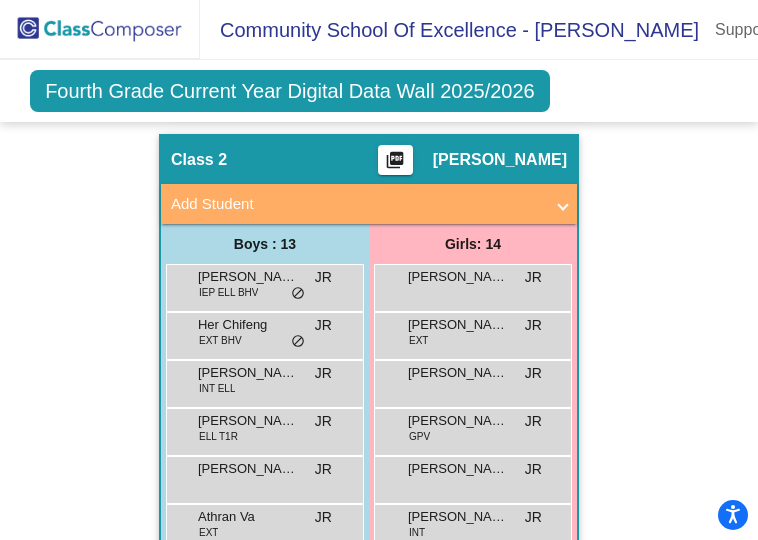 click on "picture_as_pdf" 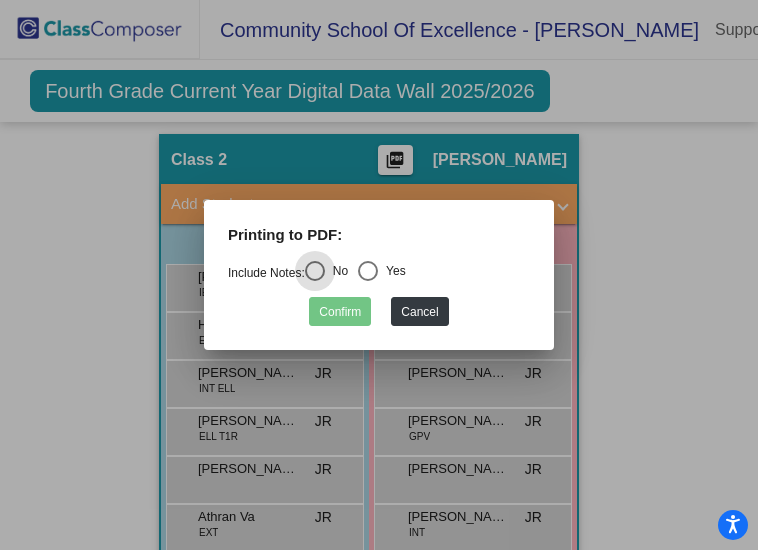 click at bounding box center [368, 271] 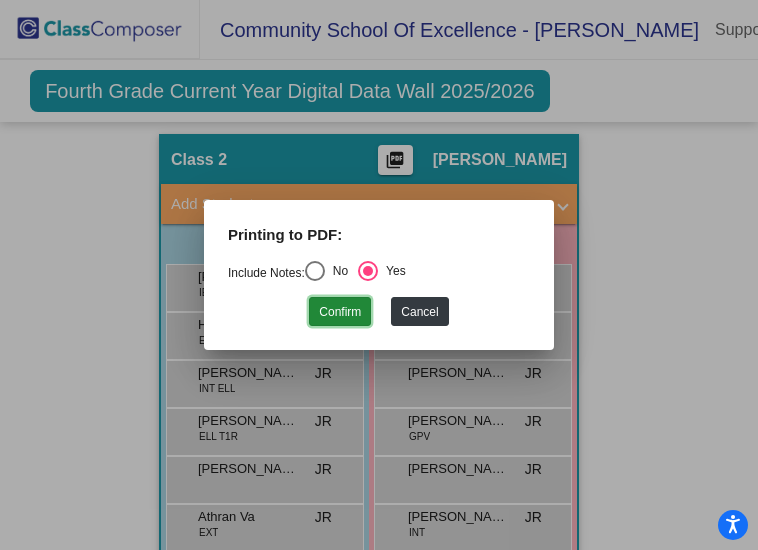 click on "Confirm" at bounding box center [340, 311] 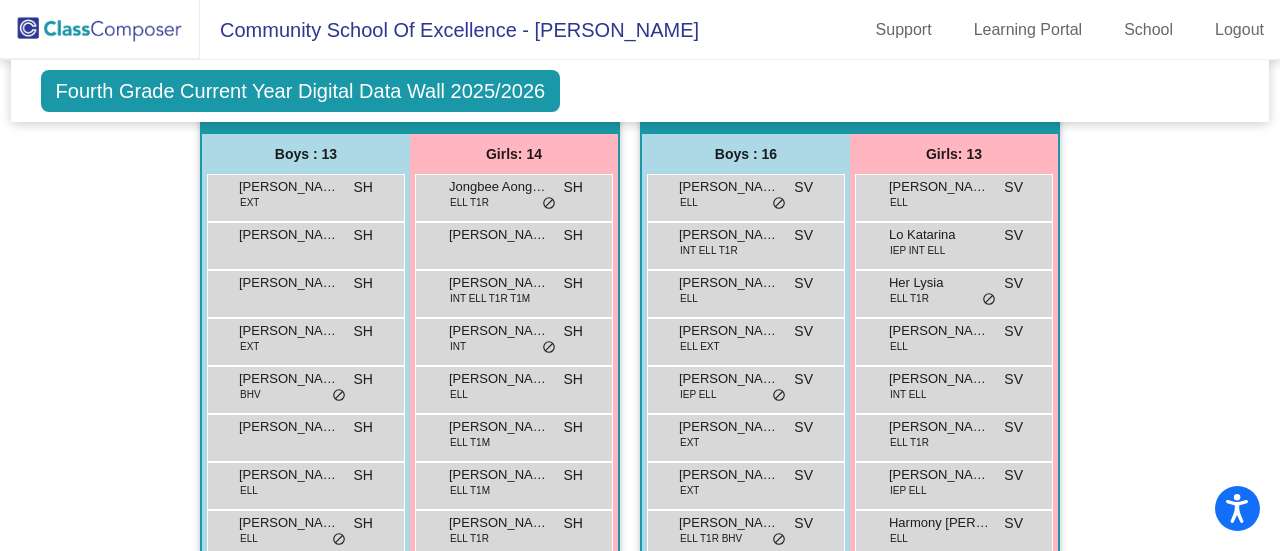 scroll, scrollTop: 1250, scrollLeft: 0, axis: vertical 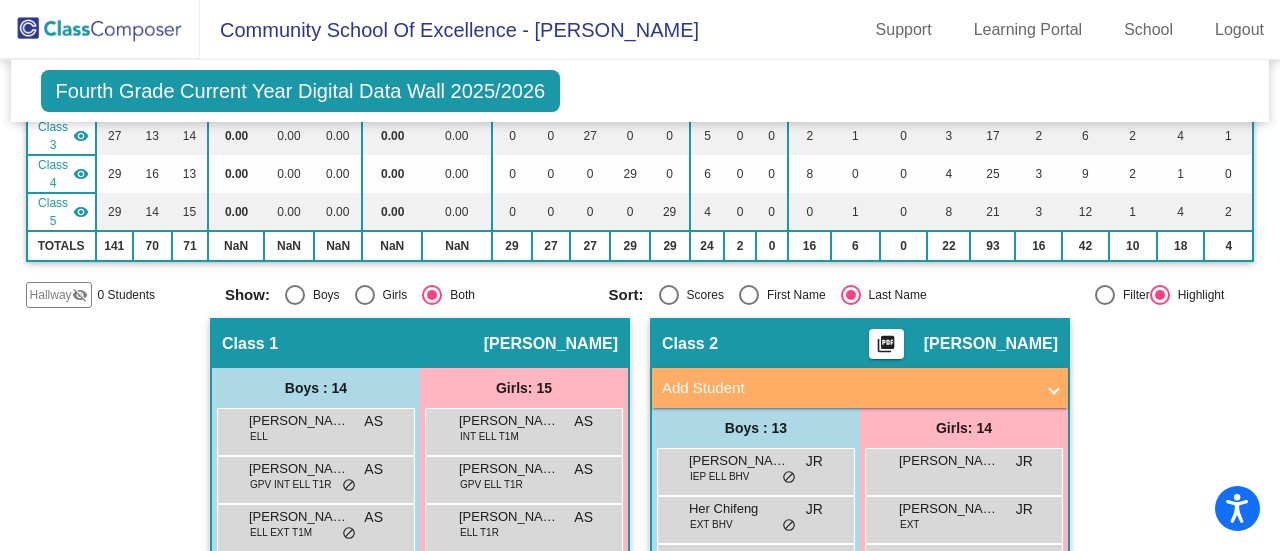 click on "Hallway   visibility_off  0 Students Show:   Boys   Girls   Both Sort:   Scores   First Name   Last Name   Filter     Highlight" 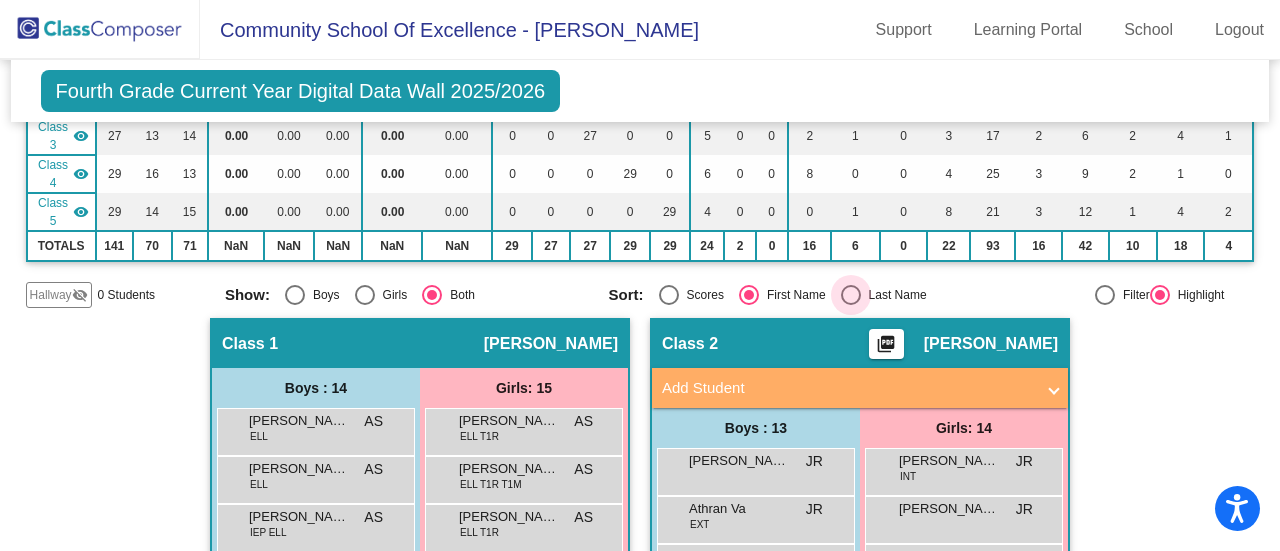 click at bounding box center [851, 295] 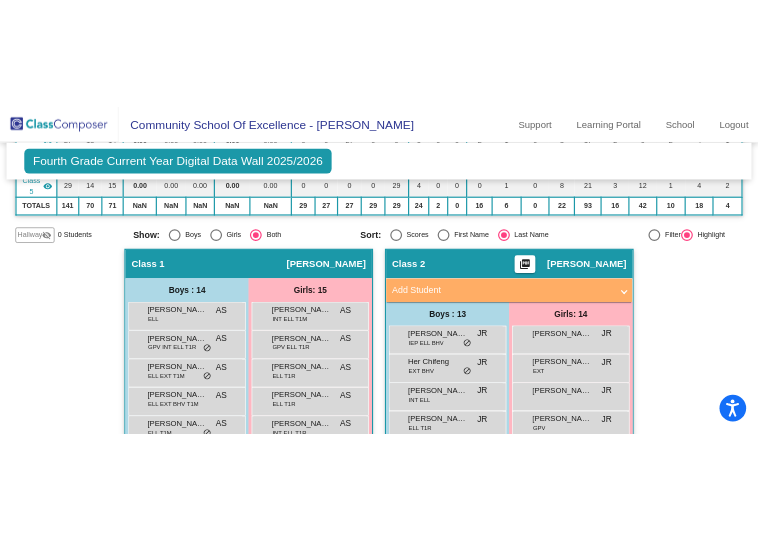 scroll, scrollTop: 367, scrollLeft: 0, axis: vertical 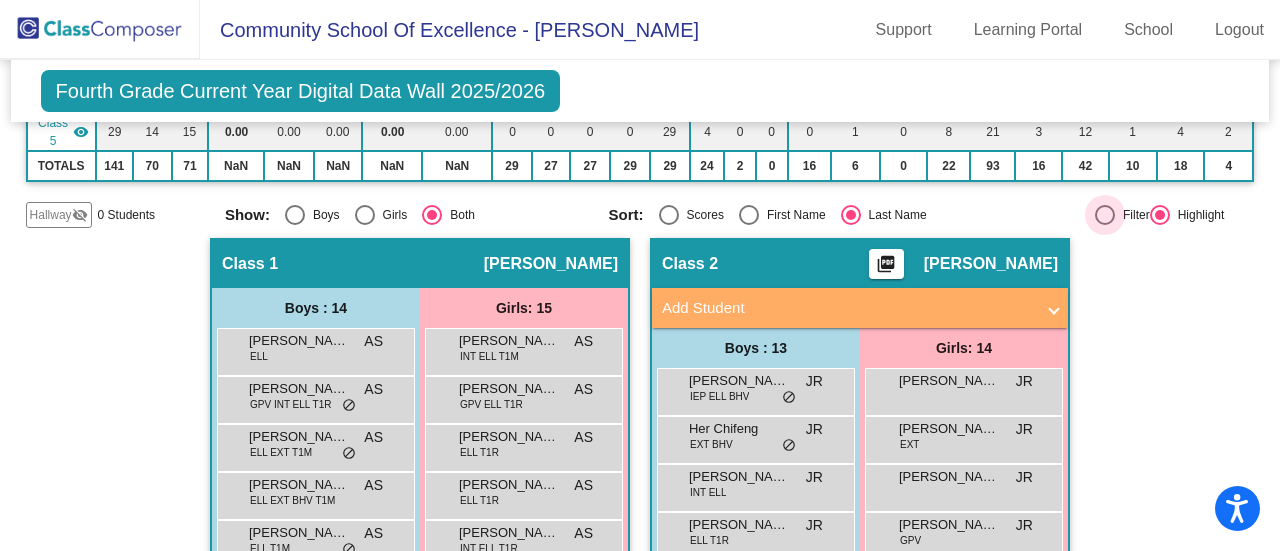 click at bounding box center [1105, 215] 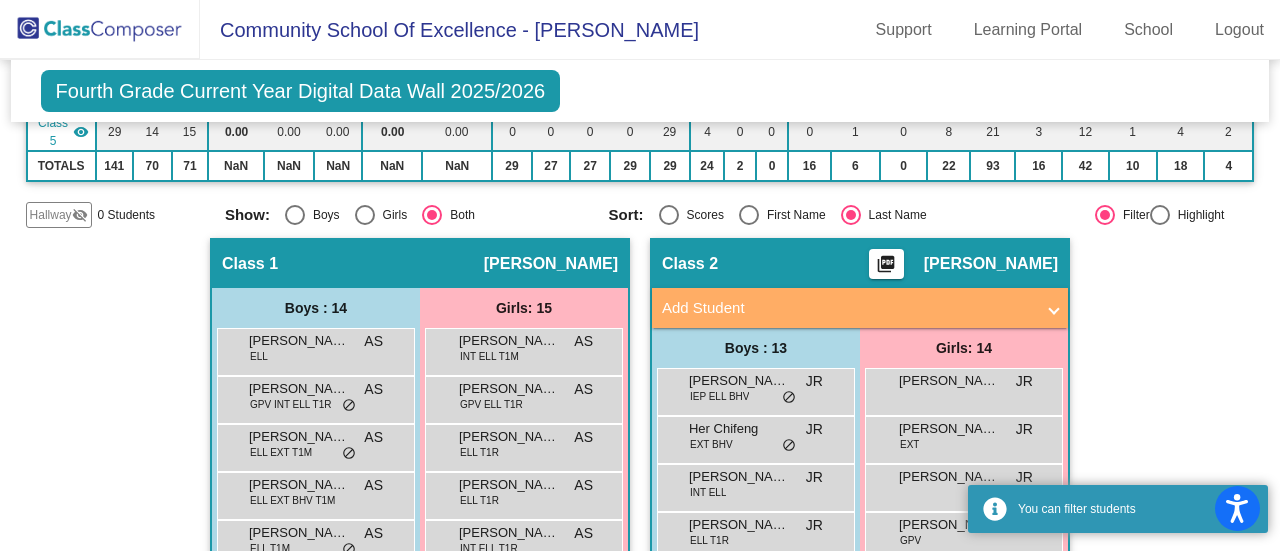 click on "Hallway   visibility_off  0 Students Show:   Boys   Girls   Both Sort:   Scores   First Name   Last Name   Filter     Highlight" 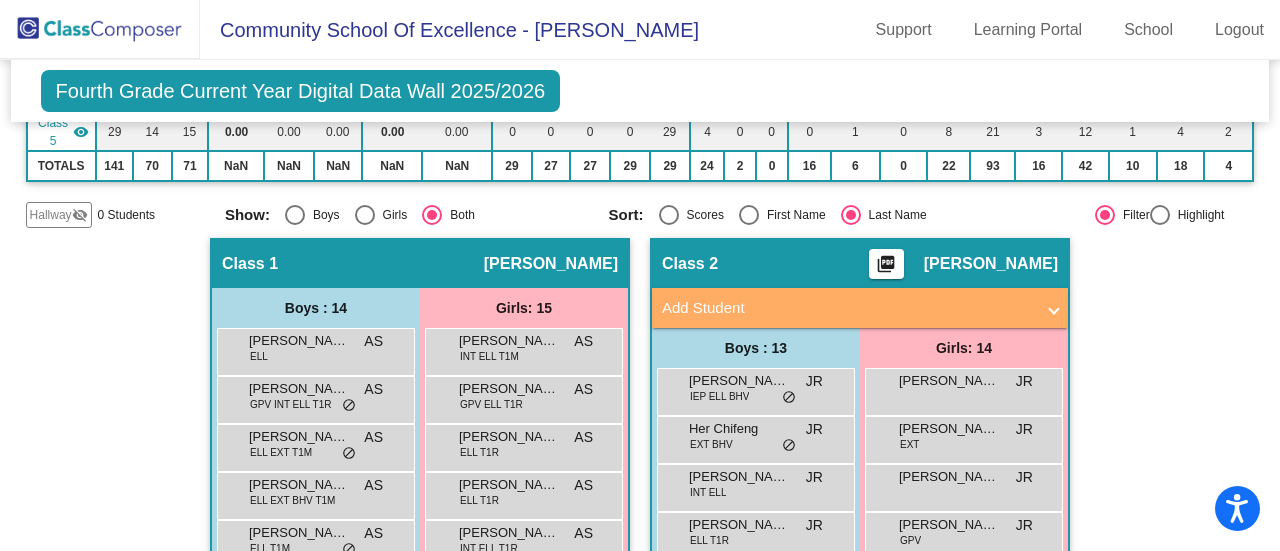 click on "Hallway   - Hallway Class  picture_as_pdf  Add Student  First Name Last Name Student Id  (Recommended)   Boy   Girl   [DEMOGRAPHIC_DATA] Add Close  Boys : 0    No Students   Girls: 0   No Students   Class 1    picture_as_pdf [PERSON_NAME]  Add Student  First Name Last Name Student Id  (Recommended)   Boy   Girl   [DEMOGRAPHIC_DATA] Add Close  Boys : 14  [PERSON_NAME] Her ELL AS lock do_not_disturb_alt Hang [PERSON_NAME] GPV INT ELL T1R AS lock do_not_disturb_alt [PERSON_NAME] ELL EXT T1M AS lock do_not_disturb_alt [PERSON_NAME] ELL EXT BHV T1M AS lock do_not_disturb_alt Vue [PERSON_NAME] T1M AS lock do_not_disturb_alt Lucky Lor ELL T1R AS lock do_not_disturb_alt [PERSON_NAME] IEP ELL AS lock do_not_disturb_alt [PERSON_NAME] ELL AS lock do_not_disturb_alt [PERSON_NAME] ELL EXT T1R T1M AS lock do_not_disturb_alt [PERSON_NAME] ELL AS lock do_not_disturb_alt Ozaius [PERSON_NAME] T1R AS lock do_not_disturb_alt [PERSON_NAME] AS lock do_not_disturb_alt [PERSON_NAME] ELL AS lock do_not_disturb_alt [PERSON_NAME] ELL EXT AS lock do_not_disturb_alt Girls: 15 [PERSON_NAME] AS lock AS" 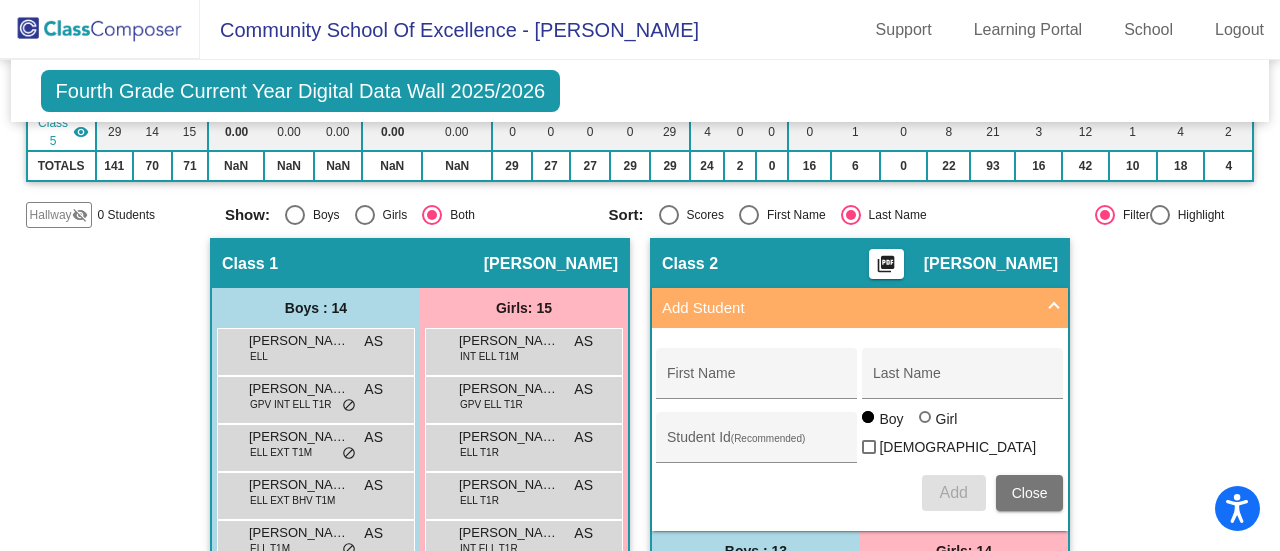 click on "[DEMOGRAPHIC_DATA]" at bounding box center (949, 447) 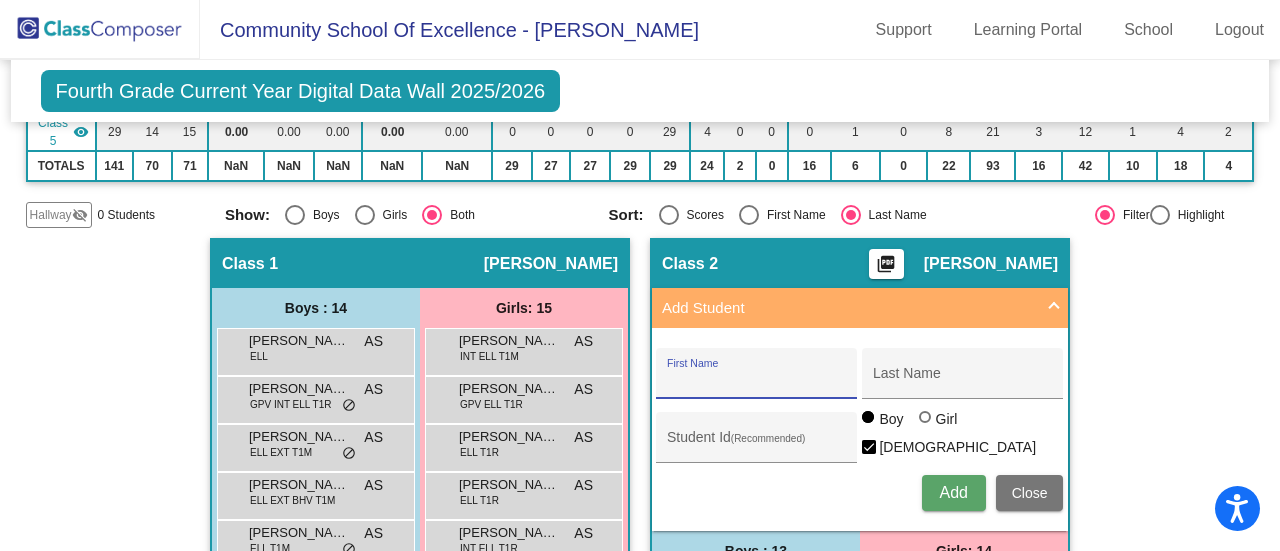 click on "First Name" at bounding box center (757, 381) 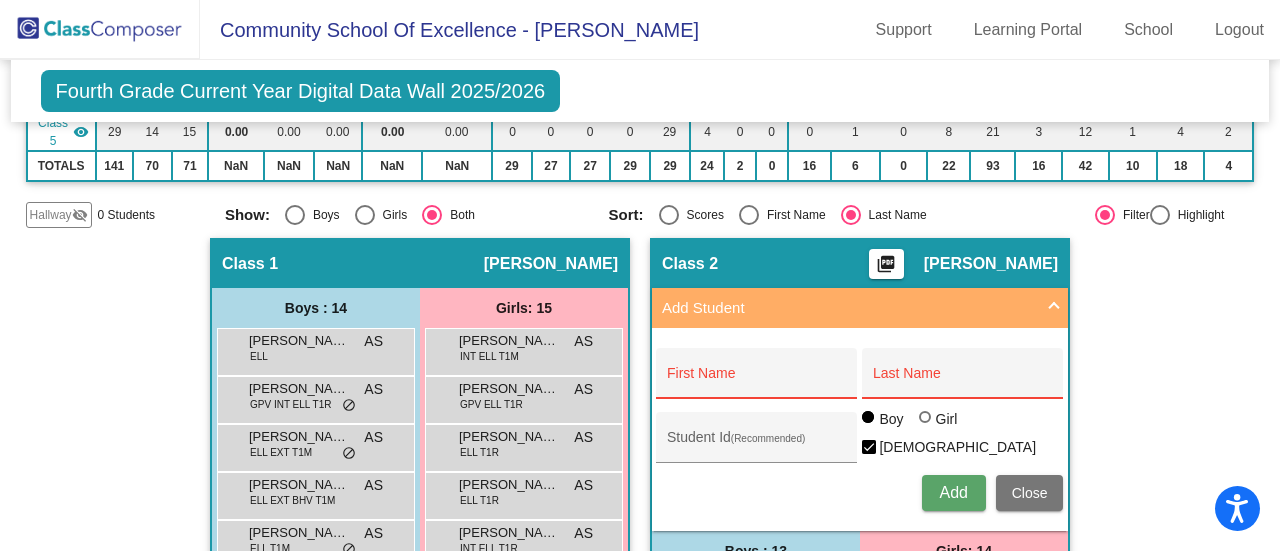 click on "Class 2    picture_as_pdf [PERSON_NAME]  Add Student  First Name Last Name Student Id  (Recommended)   Boy   Girl   [DEMOGRAPHIC_DATA] Add Close  Boys : 13  [PERSON_NAME] IEP ELL BHV JR lock do_not_disturb_alt Her Chifeng EXT BHV JR lock do_not_disturb_alt [PERSON_NAME] lock do_not_disturb_alt [PERSON_NAME] ELL T1R JR lock do_not_disturb_alt [PERSON_NAME] [PERSON_NAME] lock do_not_disturb_alt Athran Va EXT JR lock do_not_disturb_alt [PERSON_NAME] GPV JR lock do_not_disturb_alt [PERSON_NAME] IEP ELL BHV JR lock do_not_disturb_alt [PERSON_NAME] ELL T1R JR lock do_not_disturb_alt [PERSON_NAME] IEP ELL JR lock do_not_disturb_alt [PERSON_NAME] lock do_not_disturb_alt [PERSON_NAME] lock do_not_disturb_alt [PERSON_NAME] EXT JR lock do_not_disturb_alt Girls: 14 [PERSON_NAME] lock do_not_disturb_alt [PERSON_NAME] EXT JR lock do_not_disturb_alt [PERSON_NAME] lock do_not_disturb_alt [PERSON_NAME] GPV JR lock do_not_disturb_alt [PERSON_NAME] lock do_not_disturb_alt [PERSON_NAME] JR lock do_not_disturb_alt [PERSON_NAME] lock [PERSON_NAME]" 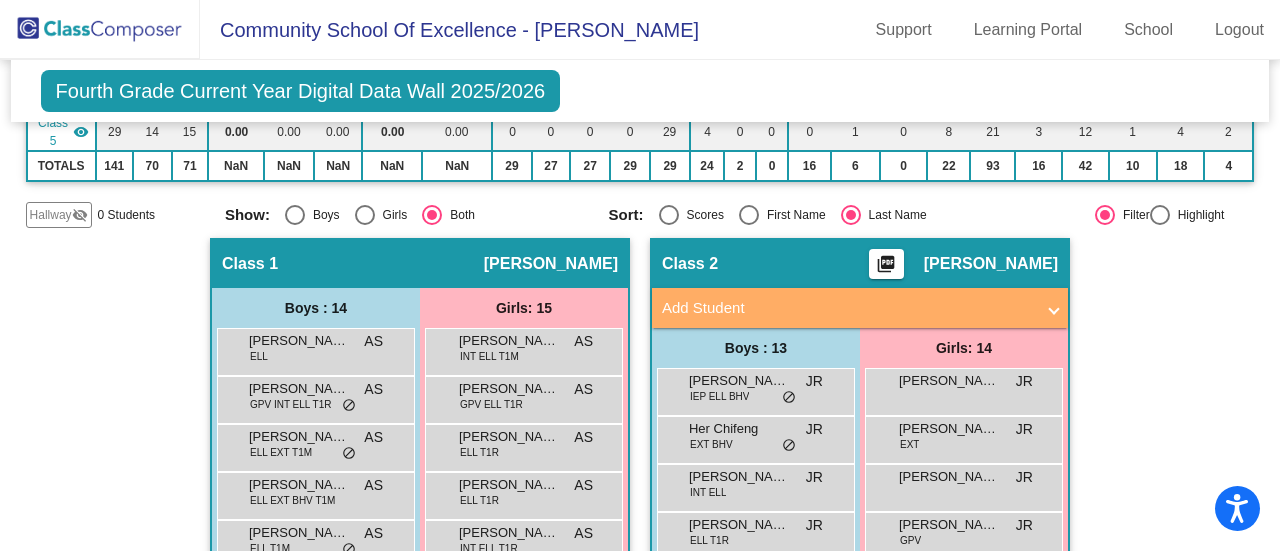 click on "Hallway   - Hallway Class  picture_as_pdf  Add Student  First Name Last Name Student Id  (Recommended)   Boy   Girl   [DEMOGRAPHIC_DATA] Add Close  Boys : 0    No Students   Girls: 0   No Students   Class 1    picture_as_pdf [PERSON_NAME]  Add Student  First Name Last Name Student Id  (Recommended)   Boy   Girl   [DEMOGRAPHIC_DATA] Add Close  Boys : 14  [PERSON_NAME] Her ELL AS lock do_not_disturb_alt Hang [PERSON_NAME] GPV INT ELL T1R AS lock do_not_disturb_alt [PERSON_NAME] ELL EXT T1M AS lock do_not_disturb_alt [PERSON_NAME] ELL EXT BHV T1M AS lock do_not_disturb_alt Vue [PERSON_NAME] T1M AS lock do_not_disturb_alt Lucky Lor ELL T1R AS lock do_not_disturb_alt [PERSON_NAME] IEP ELL AS lock do_not_disturb_alt [PERSON_NAME] ELL AS lock do_not_disturb_alt [PERSON_NAME] ELL EXT T1R T1M AS lock do_not_disturb_alt [PERSON_NAME] ELL AS lock do_not_disturb_alt Ozaius [PERSON_NAME] T1R AS lock do_not_disturb_alt [PERSON_NAME] AS lock do_not_disturb_alt [PERSON_NAME] ELL AS lock do_not_disturb_alt [PERSON_NAME] ELL EXT AS lock do_not_disturb_alt Girls: 15 [PERSON_NAME] AS lock AS" 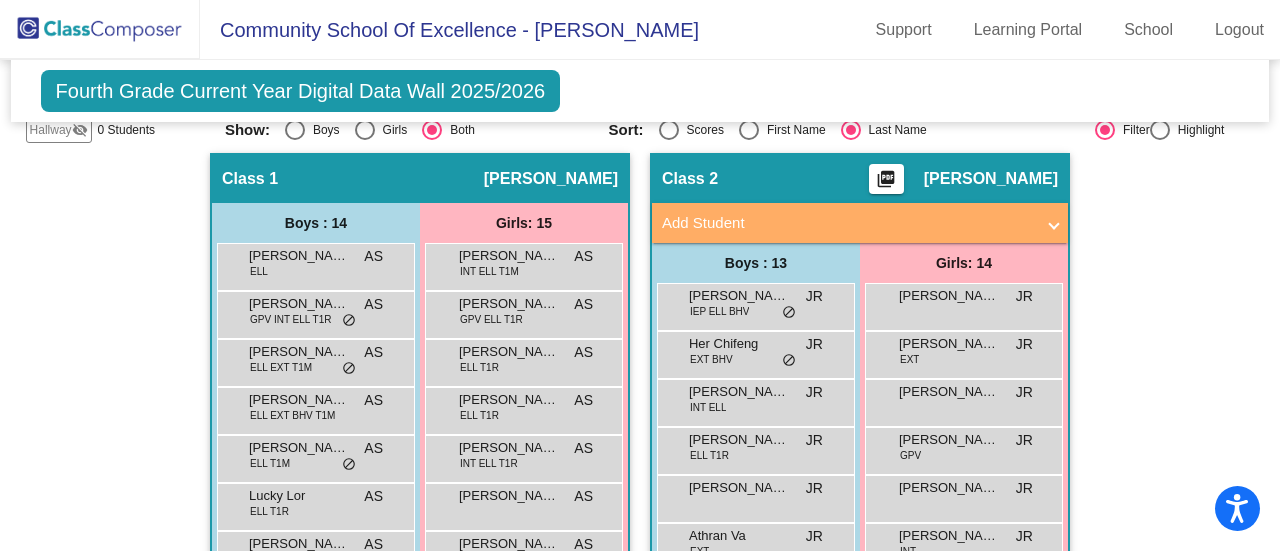 scroll, scrollTop: 367, scrollLeft: 0, axis: vertical 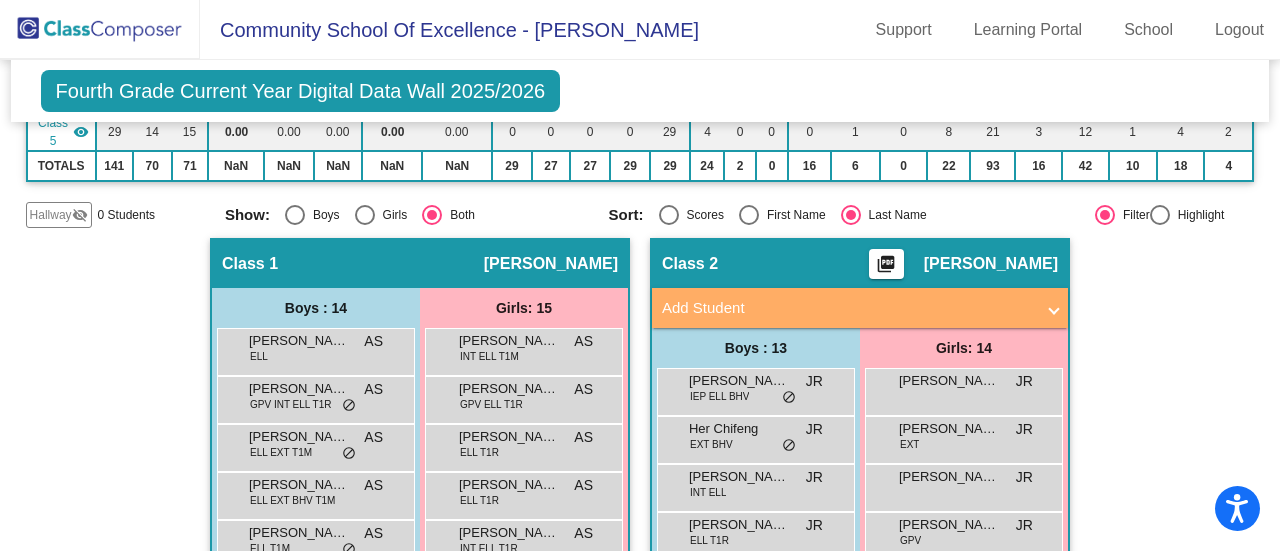 drag, startPoint x: 1264, startPoint y: 139, endPoint x: 1267, endPoint y: 159, distance: 20.22375 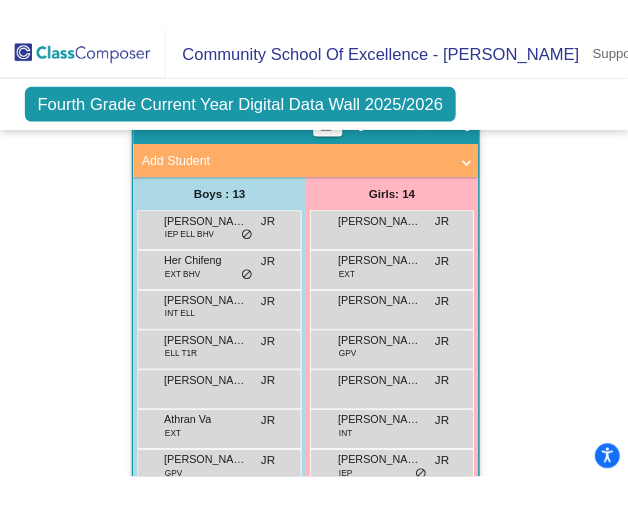 scroll, scrollTop: 1422, scrollLeft: 0, axis: vertical 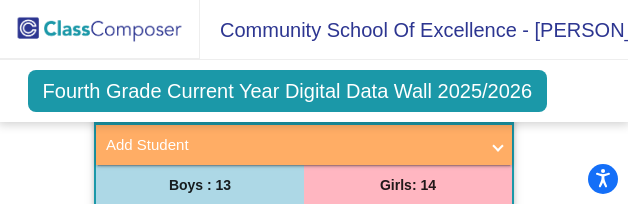 click on "Hallway   - Hallway Class  picture_as_pdf  Add Student  First Name Last Name Student Id  (Recommended)   Boy   Girl   [DEMOGRAPHIC_DATA] Add Close  Boys : 0    No Students   Girls: 0   No Students   Class 1    picture_as_pdf [PERSON_NAME]  Add Student  First Name Last Name Student Id  (Recommended)   Boy   Girl   [DEMOGRAPHIC_DATA] Add Close  Boys : 14  [PERSON_NAME] Her ELL AS lock do_not_disturb_alt Hang [PERSON_NAME] GPV INT ELL T1R AS lock do_not_disturb_alt [PERSON_NAME] ELL EXT T1M AS lock do_not_disturb_alt [PERSON_NAME] ELL EXT BHV T1M AS lock do_not_disturb_alt Vue [PERSON_NAME] T1M AS lock do_not_disturb_alt Lucky Lor ELL T1R AS lock do_not_disturb_alt [PERSON_NAME] IEP ELL AS lock do_not_disturb_alt [PERSON_NAME] ELL AS lock do_not_disturb_alt [PERSON_NAME] ELL EXT T1R T1M AS lock do_not_disturb_alt [PERSON_NAME] ELL AS lock do_not_disturb_alt Ozaius [PERSON_NAME] T1R AS lock do_not_disturb_alt [PERSON_NAME] AS lock do_not_disturb_alt [PERSON_NAME] ELL AS lock do_not_disturb_alt [PERSON_NAME] ELL EXT AS lock do_not_disturb_alt Girls: 15 [PERSON_NAME] AS lock AS" 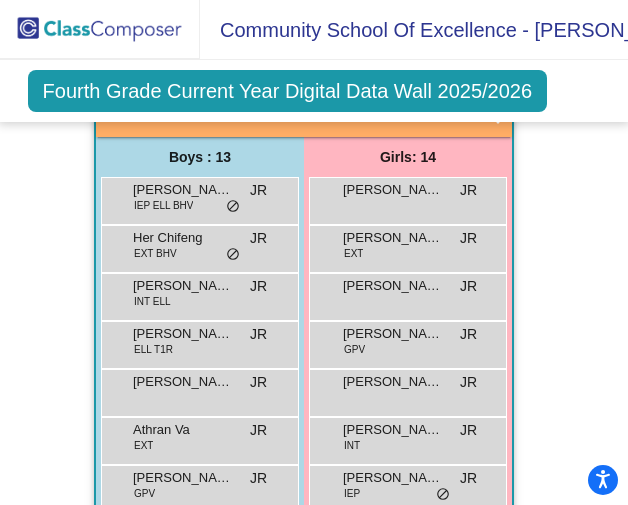 scroll, scrollTop: 1466, scrollLeft: 0, axis: vertical 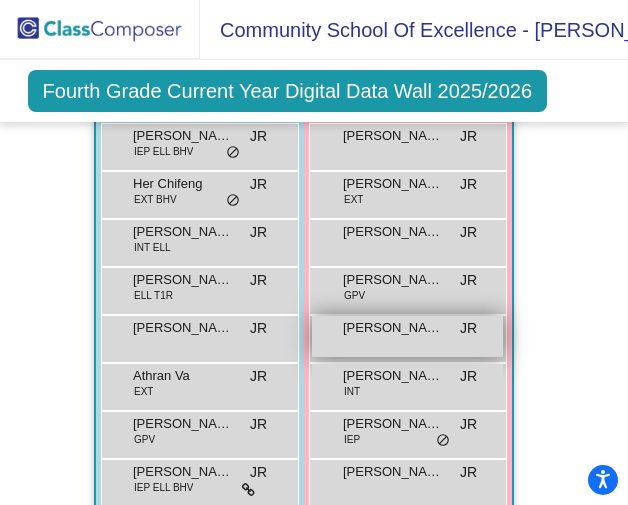 click on "[PERSON_NAME] lock do_not_disturb_alt" at bounding box center [407, 336] 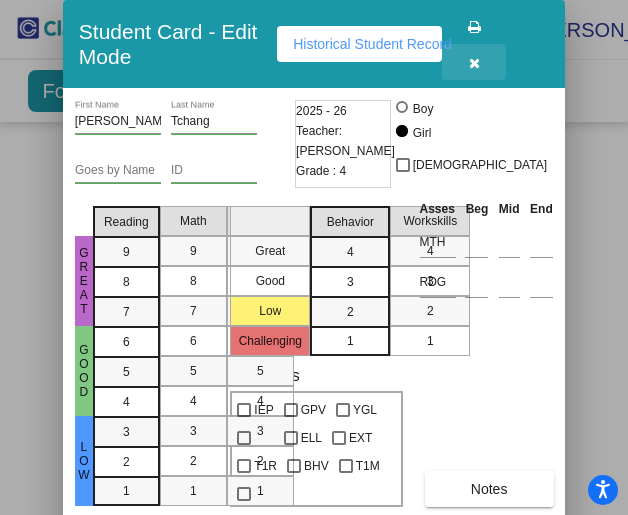 click at bounding box center (474, 63) 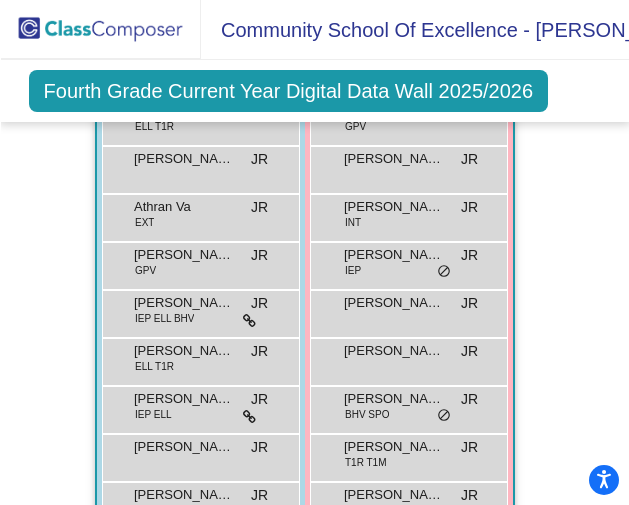 scroll, scrollTop: 1642, scrollLeft: 0, axis: vertical 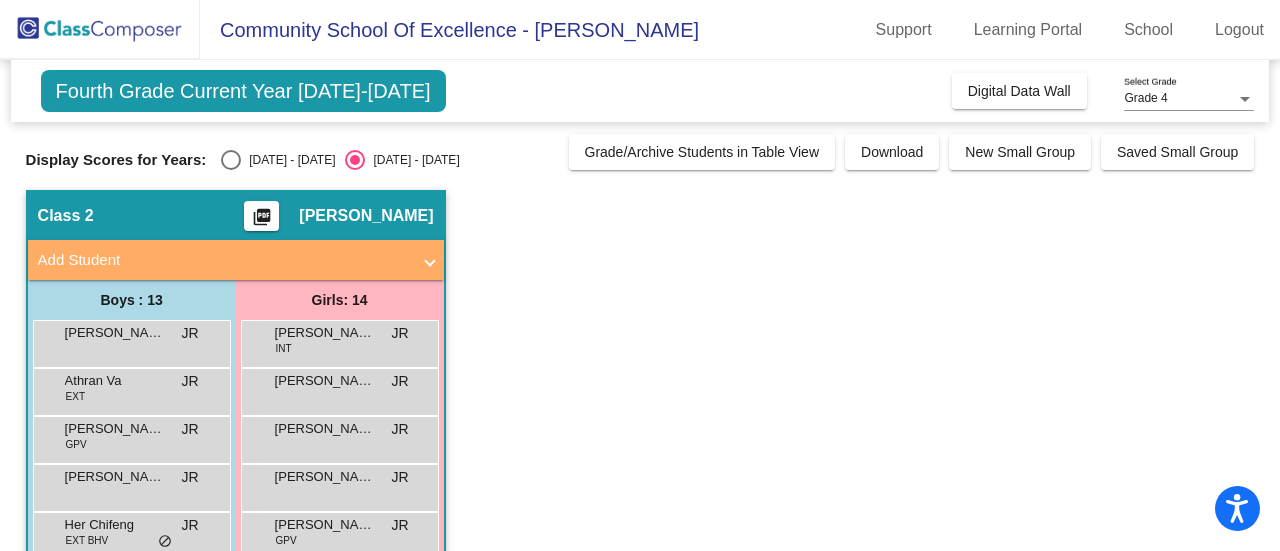 click on "Class 2    picture_as_pdf [PERSON_NAME]  Add Student  First Name Last Name Student Id  (Recommended)   Boy   Girl   [DEMOGRAPHIC_DATA] Add Close  Boys : 13  [PERSON_NAME] lock do_not_disturb_alt Athran Va EXT JR lock do_not_disturb_alt [PERSON_NAME] GPV JR lock do_not_disturb_alt [PERSON_NAME] [PERSON_NAME] lock do_not_disturb_alt Her Chifeng EXT BHV JR lock do_not_disturb_alt [PERSON_NAME] lock do_not_disturb_alt [PERSON_NAME] IEP ELL JR lock do_not_disturb_alt Lucky [PERSON_NAME] IEP ELL BHV JR lock do_not_disturb_alt [PERSON_NAME] ELL T1R JR lock do_not_disturb_alt [PERSON_NAME] EXT JR lock do_not_disturb_alt [PERSON_NAME] IEP ELL BHV JR lock do_not_disturb_alt [PERSON_NAME] INT ELL JR lock do_not_disturb_alt [PERSON_NAME] ELL T1R JR lock do_not_disturb_alt Girls: 14 [PERSON_NAME] INT JR lock do_not_disturb_alt [PERSON_NAME] lock do_not_disturb_alt [PERSON_NAME] lock do_not_disturb_alt [PERSON_NAME] lock do_not_disturb_alt [PERSON_NAME] GPV JR lock do_not_disturb_alt [PERSON_NAME] BHV SPO JR lock do_not_disturb_alt [PERSON_NAME] lock do_not_disturb_alt" 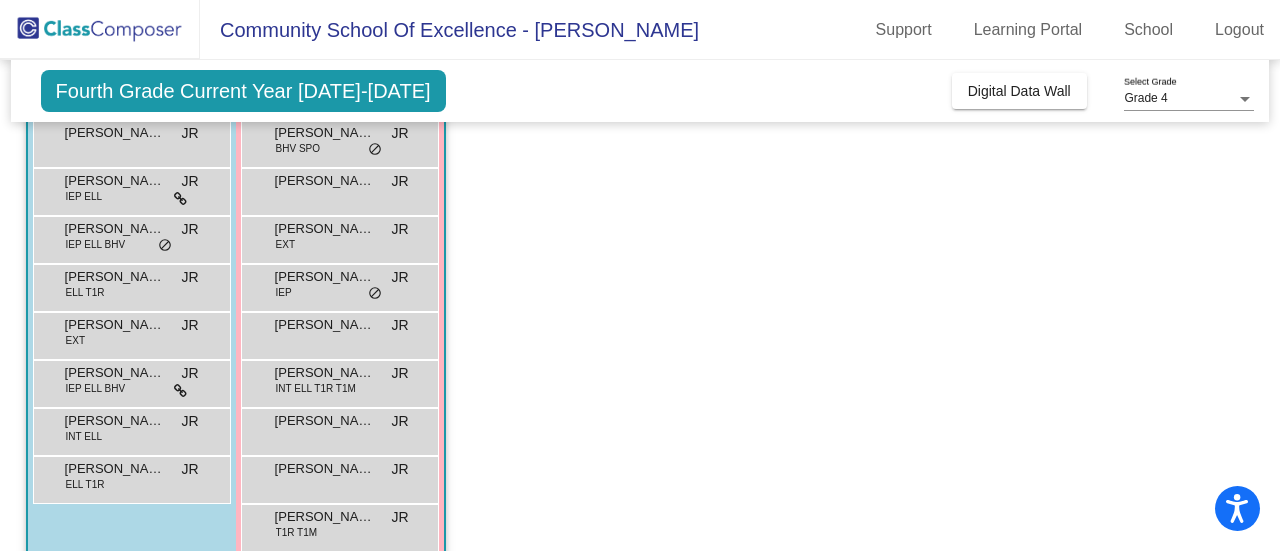 scroll, scrollTop: 472, scrollLeft: 0, axis: vertical 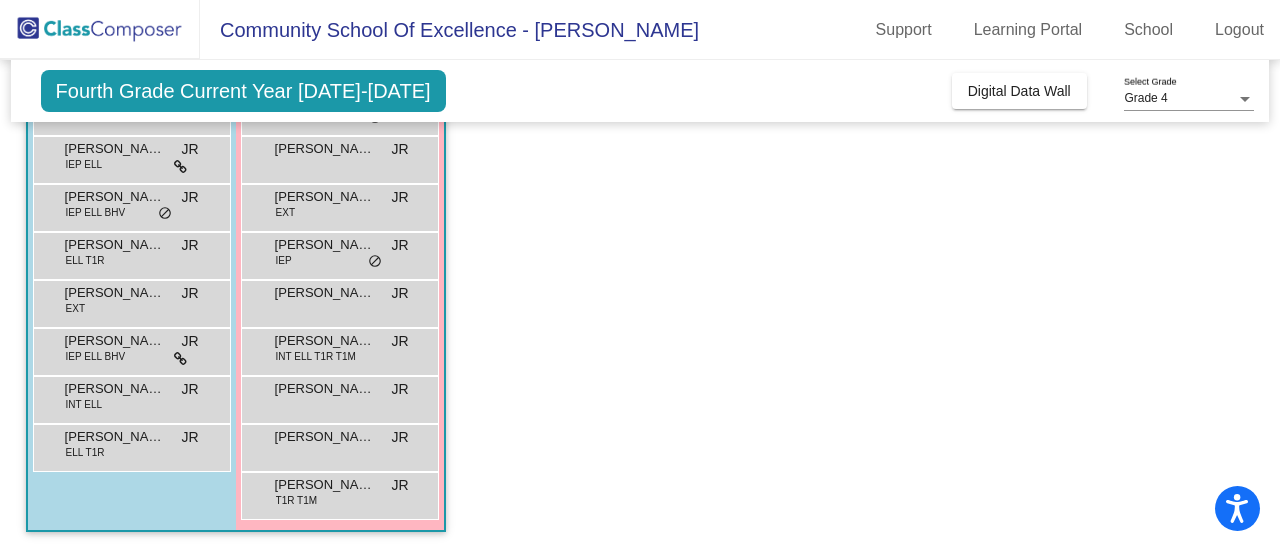 click on "Class 2    picture_as_pdf [PERSON_NAME]  Add Student  First Name Last Name Student Id  (Recommended)   Boy   Girl   [DEMOGRAPHIC_DATA] Add Close  Boys : 13  [PERSON_NAME] lock do_not_disturb_alt Athran Va EXT JR lock do_not_disturb_alt [PERSON_NAME] GPV JR lock do_not_disturb_alt [PERSON_NAME] [PERSON_NAME] lock do_not_disturb_alt Her Chifeng EXT BHV JR lock do_not_disturb_alt [PERSON_NAME] lock do_not_disturb_alt [PERSON_NAME] IEP ELL JR lock do_not_disturb_alt Lucky [PERSON_NAME] IEP ELL BHV JR lock do_not_disturb_alt [PERSON_NAME] ELL T1R JR lock do_not_disturb_alt [PERSON_NAME] EXT JR lock do_not_disturb_alt [PERSON_NAME] IEP ELL BHV JR lock do_not_disturb_alt [PERSON_NAME] INT ELL JR lock do_not_disturb_alt [PERSON_NAME] ELL T1R JR lock do_not_disturb_alt Girls: 14 [PERSON_NAME] INT JR lock do_not_disturb_alt [PERSON_NAME] lock do_not_disturb_alt [PERSON_NAME] lock do_not_disturb_alt [PERSON_NAME] lock do_not_disturb_alt [PERSON_NAME] GPV JR lock do_not_disturb_alt [PERSON_NAME] BHV SPO JR lock do_not_disturb_alt [PERSON_NAME] lock do_not_disturb_alt" 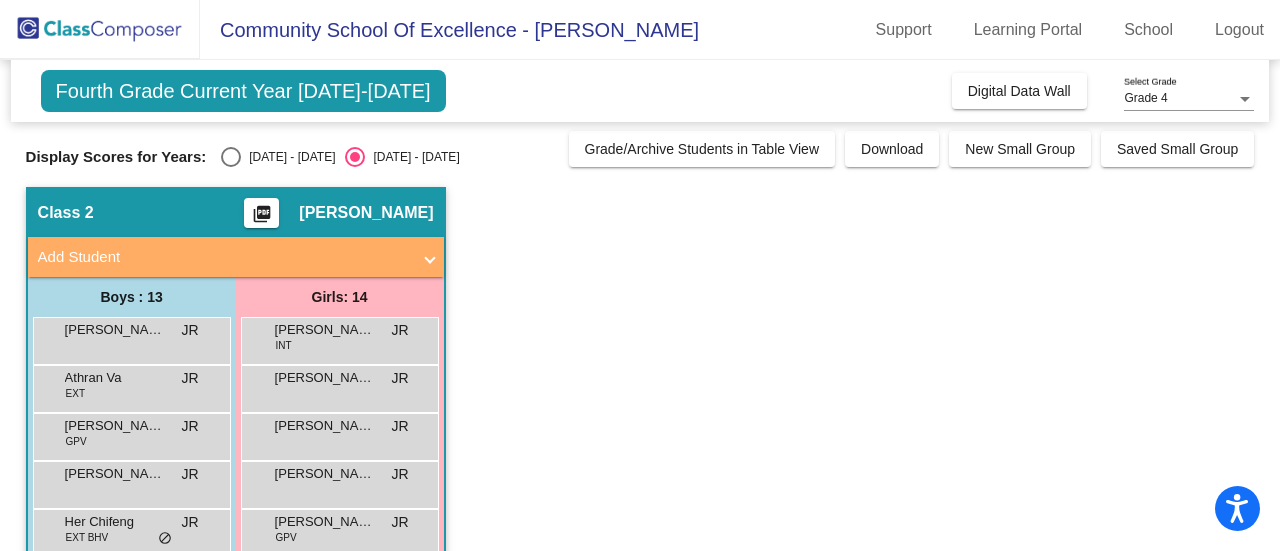 scroll, scrollTop: 0, scrollLeft: 0, axis: both 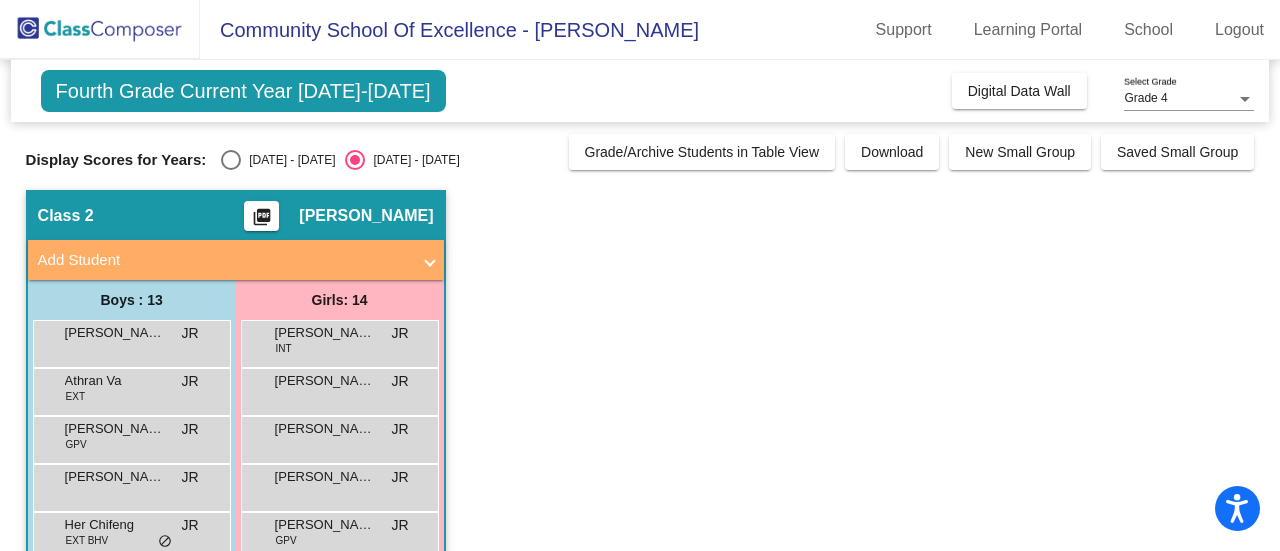 click on "Class 2    picture_as_pdf [PERSON_NAME]  Add Student  First Name Last Name Student Id  (Recommended)   Boy   Girl   [DEMOGRAPHIC_DATA] Add Close  Boys : 13  [PERSON_NAME] lock do_not_disturb_alt Athran Va EXT JR lock do_not_disturb_alt [PERSON_NAME] GPV JR lock do_not_disturb_alt [PERSON_NAME] [PERSON_NAME] lock do_not_disturb_alt Her Chifeng EXT BHV JR lock do_not_disturb_alt [PERSON_NAME] lock do_not_disturb_alt [PERSON_NAME] IEP ELL JR lock do_not_disturb_alt Lucky [PERSON_NAME] IEP ELL BHV JR lock do_not_disturb_alt [PERSON_NAME] ELL T1R JR lock do_not_disturb_alt [PERSON_NAME] EXT JR lock do_not_disturb_alt [PERSON_NAME] IEP ELL BHV JR lock do_not_disturb_alt [PERSON_NAME] INT ELL JR lock do_not_disturb_alt [PERSON_NAME] ELL T1R JR lock do_not_disturb_alt Girls: 14 [PERSON_NAME] INT JR lock do_not_disturb_alt [PERSON_NAME] lock do_not_disturb_alt [PERSON_NAME] lock do_not_disturb_alt [PERSON_NAME] lock do_not_disturb_alt [PERSON_NAME] GPV JR lock do_not_disturb_alt [PERSON_NAME] BHV SPO JR lock do_not_disturb_alt [PERSON_NAME] lock do_not_disturb_alt" 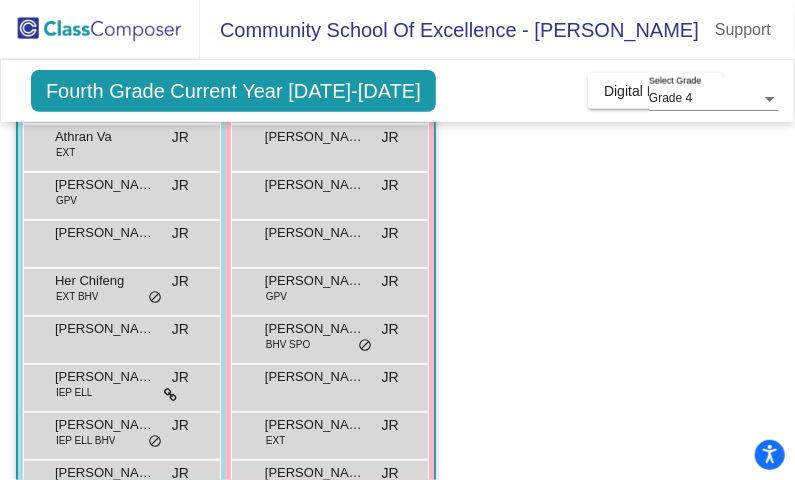 scroll, scrollTop: 316, scrollLeft: 0, axis: vertical 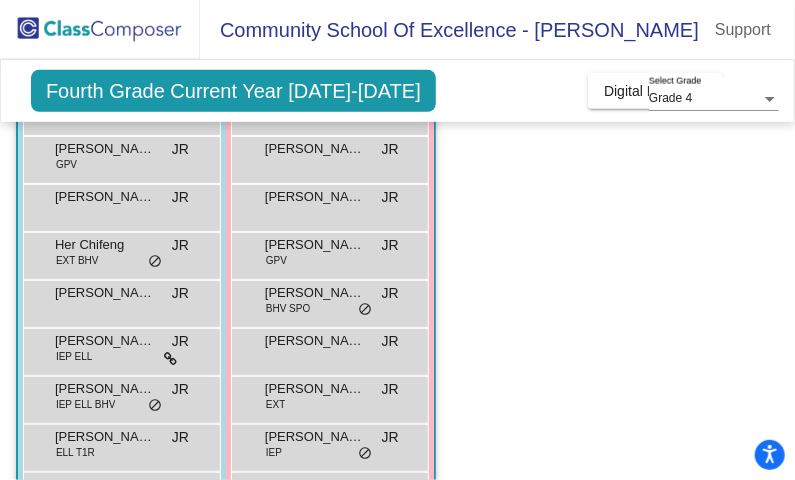 click on "Class 2    picture_as_pdf [PERSON_NAME]  Add Student  First Name Last Name Student Id  (Recommended)   Boy   Girl   [DEMOGRAPHIC_DATA] Add Close  Boys : 13  [PERSON_NAME] lock do_not_disturb_alt Athran Va EXT JR lock do_not_disturb_alt [PERSON_NAME] GPV JR lock do_not_disturb_alt [PERSON_NAME] [PERSON_NAME] lock do_not_disturb_alt Her Chifeng EXT BHV JR lock do_not_disturb_alt [PERSON_NAME] lock do_not_disturb_alt [PERSON_NAME] IEP ELL JR lock do_not_disturb_alt Lucky [PERSON_NAME] IEP ELL BHV JR lock do_not_disturb_alt [PERSON_NAME] ELL T1R JR lock do_not_disturb_alt [PERSON_NAME] EXT JR lock do_not_disturb_alt [PERSON_NAME] IEP ELL BHV JR lock do_not_disturb_alt [PERSON_NAME] INT ELL JR lock do_not_disturb_alt [PERSON_NAME] ELL T1R JR lock do_not_disturb_alt Girls: 14 [PERSON_NAME] INT JR lock do_not_disturb_alt [PERSON_NAME] lock do_not_disturb_alt [PERSON_NAME] lock do_not_disturb_alt [PERSON_NAME] lock do_not_disturb_alt [PERSON_NAME] GPV JR lock do_not_disturb_alt [PERSON_NAME] BHV SPO JR lock do_not_disturb_alt [PERSON_NAME] lock do_not_disturb_alt" 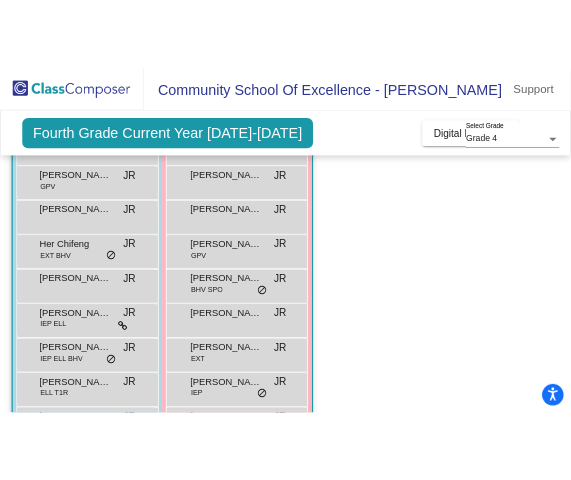 scroll, scrollTop: 4, scrollLeft: 0, axis: vertical 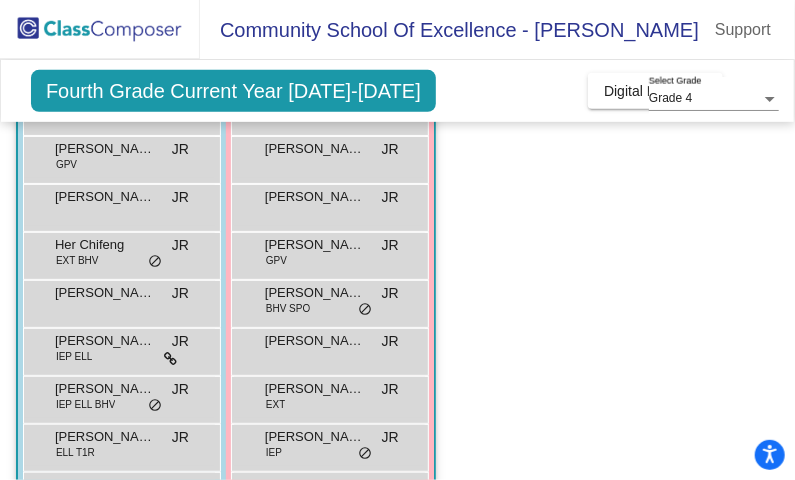 click on "Class 2    picture_as_pdf [PERSON_NAME]  Add Student  First Name Last Name Student Id  (Recommended)   Boy   Girl   [DEMOGRAPHIC_DATA] Add Close  Boys : 13  [PERSON_NAME] lock do_not_disturb_alt Athran Va EXT JR lock do_not_disturb_alt [PERSON_NAME] GPV JR lock do_not_disturb_alt [PERSON_NAME] [PERSON_NAME] lock do_not_disturb_alt Her Chifeng EXT BHV JR lock do_not_disturb_alt [PERSON_NAME] lock do_not_disturb_alt [PERSON_NAME] IEP ELL JR lock do_not_disturb_alt Lucky [PERSON_NAME] IEP ELL BHV JR lock do_not_disturb_alt [PERSON_NAME] ELL T1R JR lock do_not_disturb_alt [PERSON_NAME] EXT JR lock do_not_disturb_alt [PERSON_NAME] IEP ELL BHV JR lock do_not_disturb_alt [PERSON_NAME] INT ELL JR lock do_not_disturb_alt [PERSON_NAME] ELL T1R JR lock do_not_disturb_alt Girls: 14 [PERSON_NAME] INT JR lock do_not_disturb_alt [PERSON_NAME] lock do_not_disturb_alt [PERSON_NAME] lock do_not_disturb_alt [PERSON_NAME] lock do_not_disturb_alt [PERSON_NAME] GPV JR lock do_not_disturb_alt [PERSON_NAME] BHV SPO JR lock do_not_disturb_alt [PERSON_NAME] lock do_not_disturb_alt" 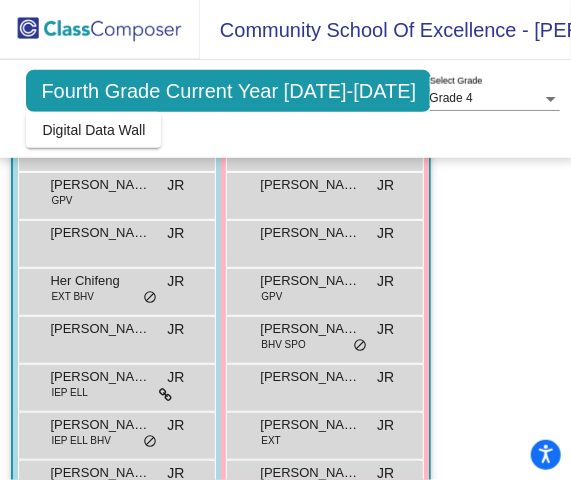 click on "Class 2    picture_as_pdf [PERSON_NAME]  Add Student  First Name Last Name Student Id  (Recommended)   Boy   Girl   [DEMOGRAPHIC_DATA] Add Close  Boys : 13  [PERSON_NAME] lock do_not_disturb_alt Athran Va EXT JR lock do_not_disturb_alt [PERSON_NAME] GPV JR lock do_not_disturb_alt [PERSON_NAME] [PERSON_NAME] lock do_not_disturb_alt Her Chifeng EXT BHV JR lock do_not_disturb_alt [PERSON_NAME] lock do_not_disturb_alt [PERSON_NAME] IEP ELL JR lock do_not_disturb_alt Lucky [PERSON_NAME] IEP ELL BHV JR lock do_not_disturb_alt [PERSON_NAME] ELL T1R JR lock do_not_disturb_alt [PERSON_NAME] EXT JR lock do_not_disturb_alt [PERSON_NAME] IEP ELL BHV JR lock do_not_disturb_alt [PERSON_NAME] INT ELL JR lock do_not_disturb_alt [PERSON_NAME] ELL T1R JR lock do_not_disturb_alt Girls: 14 [PERSON_NAME] INT JR lock do_not_disturb_alt [PERSON_NAME] lock do_not_disturb_alt [PERSON_NAME] lock do_not_disturb_alt [PERSON_NAME] lock do_not_disturb_alt [PERSON_NAME] GPV JR lock do_not_disturb_alt [PERSON_NAME] BHV SPO JR lock do_not_disturb_alt [PERSON_NAME] lock do_not_disturb_alt" 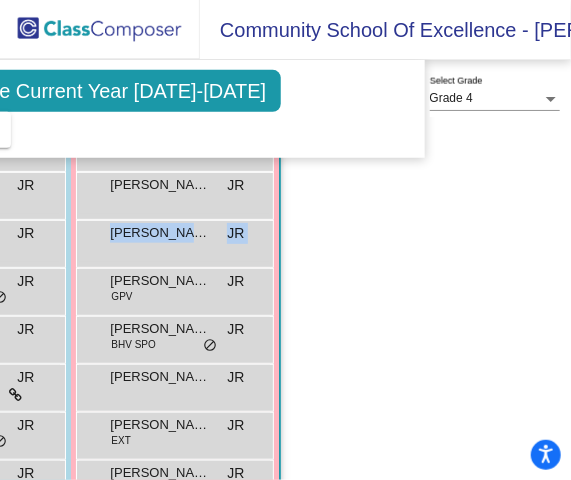 scroll, scrollTop: 316, scrollLeft: 408, axis: both 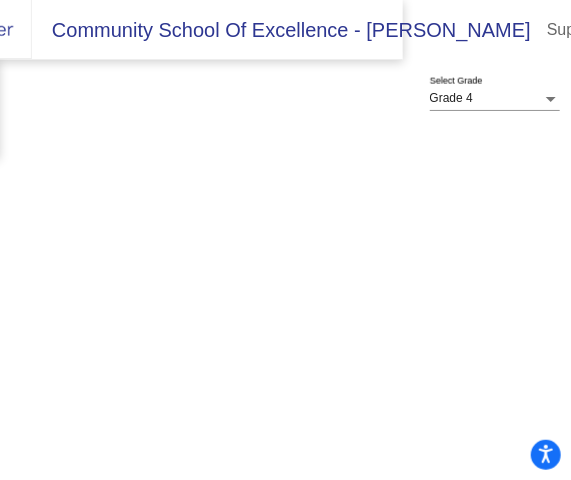 drag, startPoint x: 559, startPoint y: 241, endPoint x: 466, endPoint y: 251, distance: 93.53609 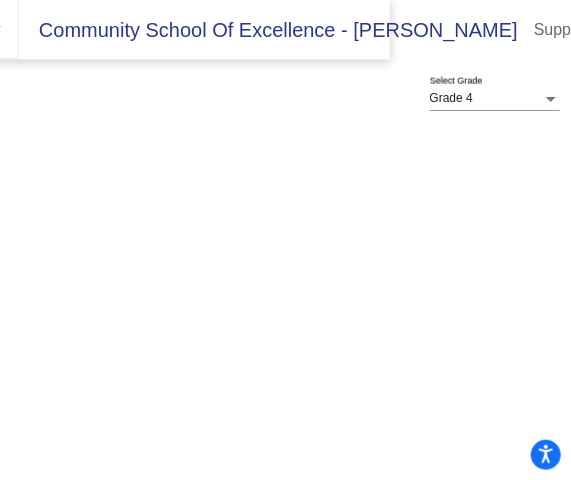 scroll, scrollTop: 4, scrollLeft: 0, axis: vertical 